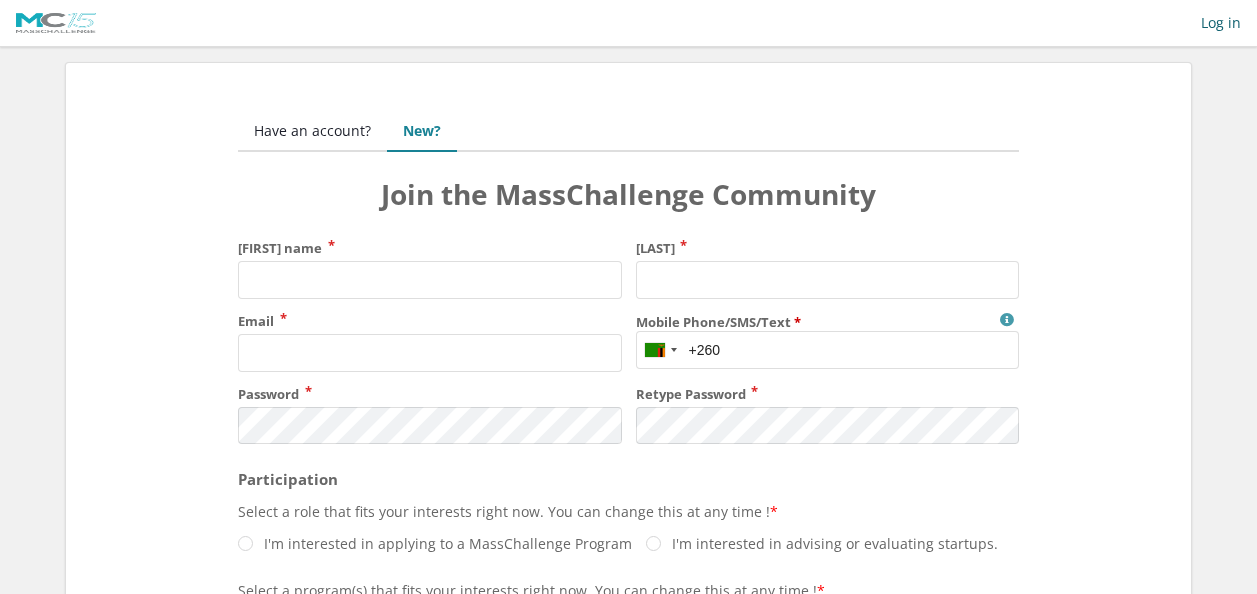 scroll, scrollTop: 0, scrollLeft: 0, axis: both 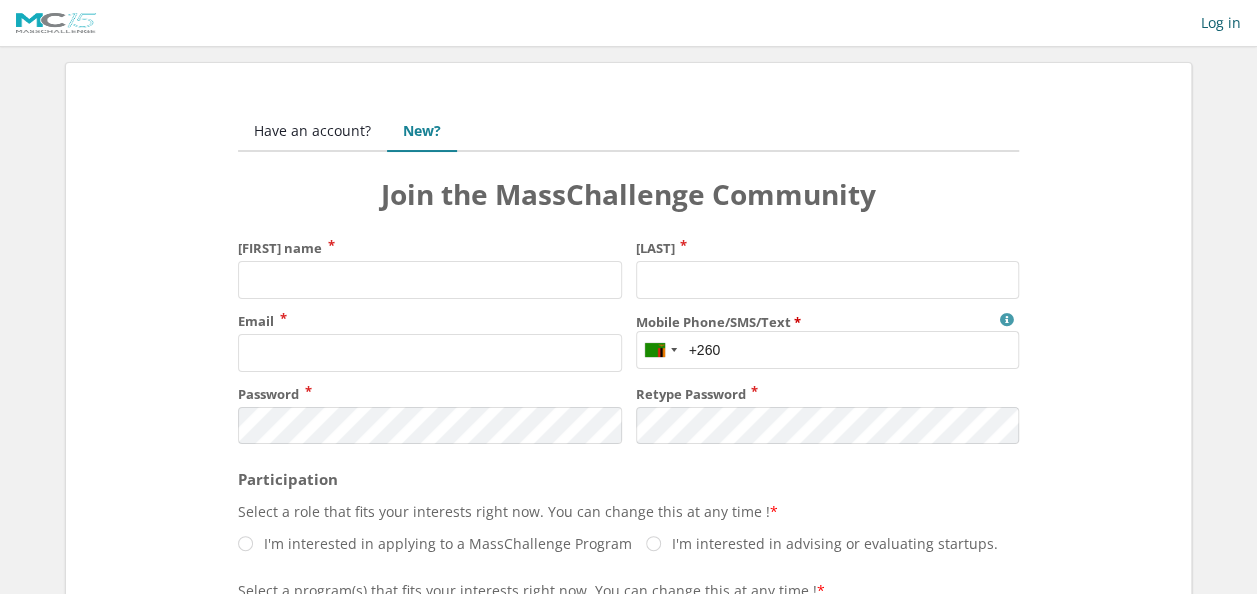 click on "First name" at bounding box center (429, 280) 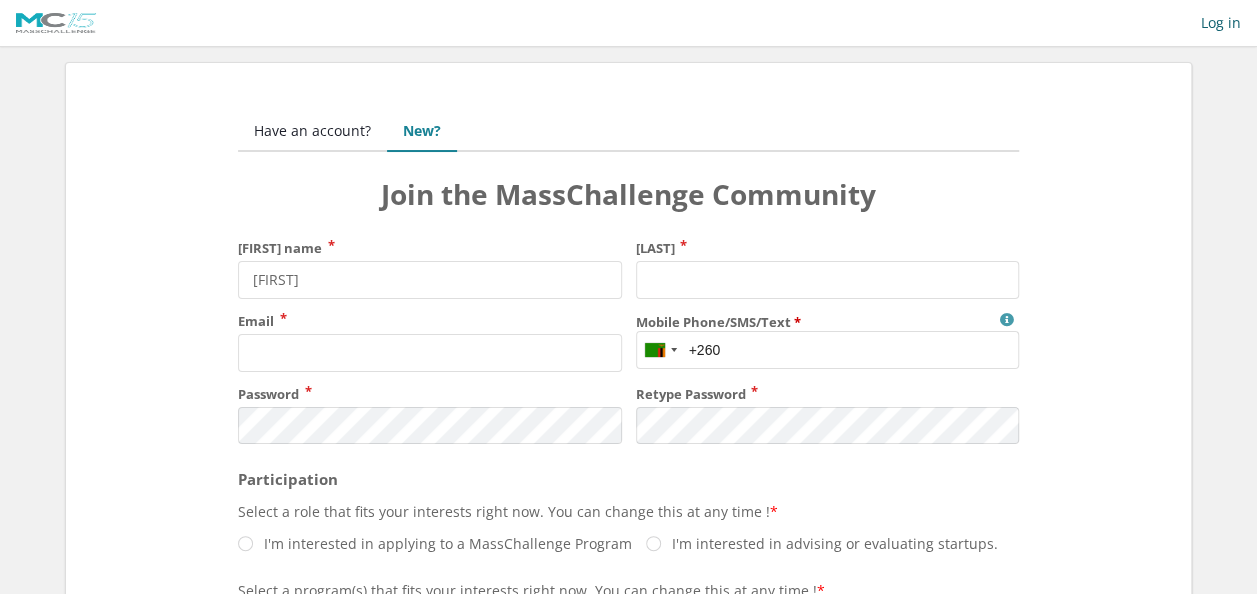 type on "[NAME]" 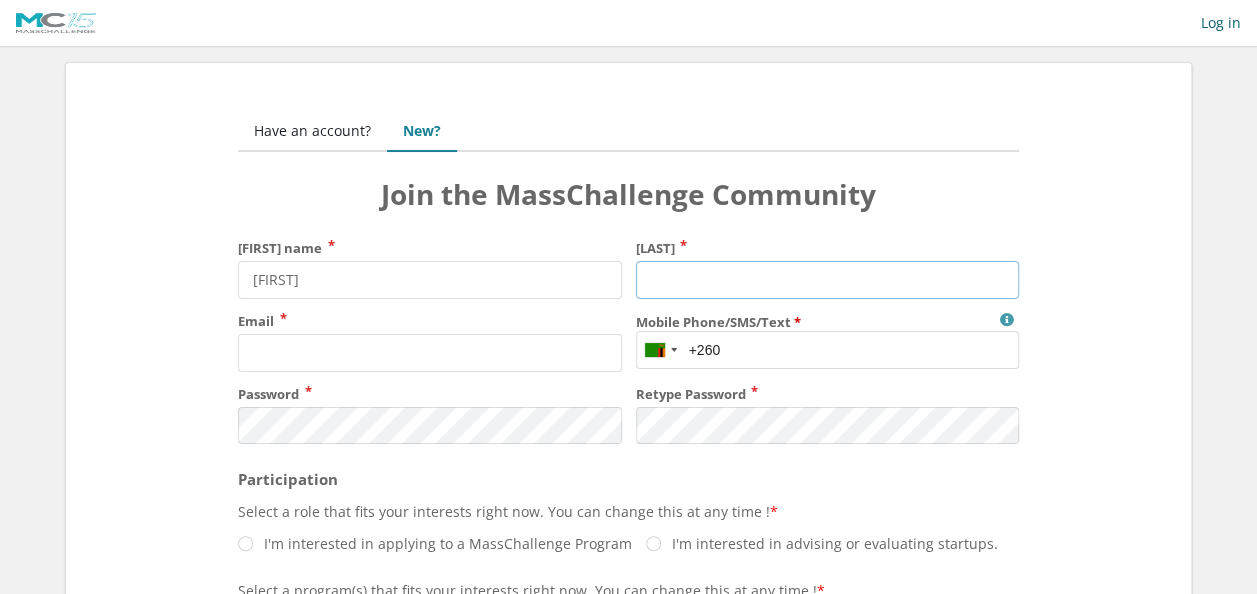 click on "Last name" at bounding box center (827, 280) 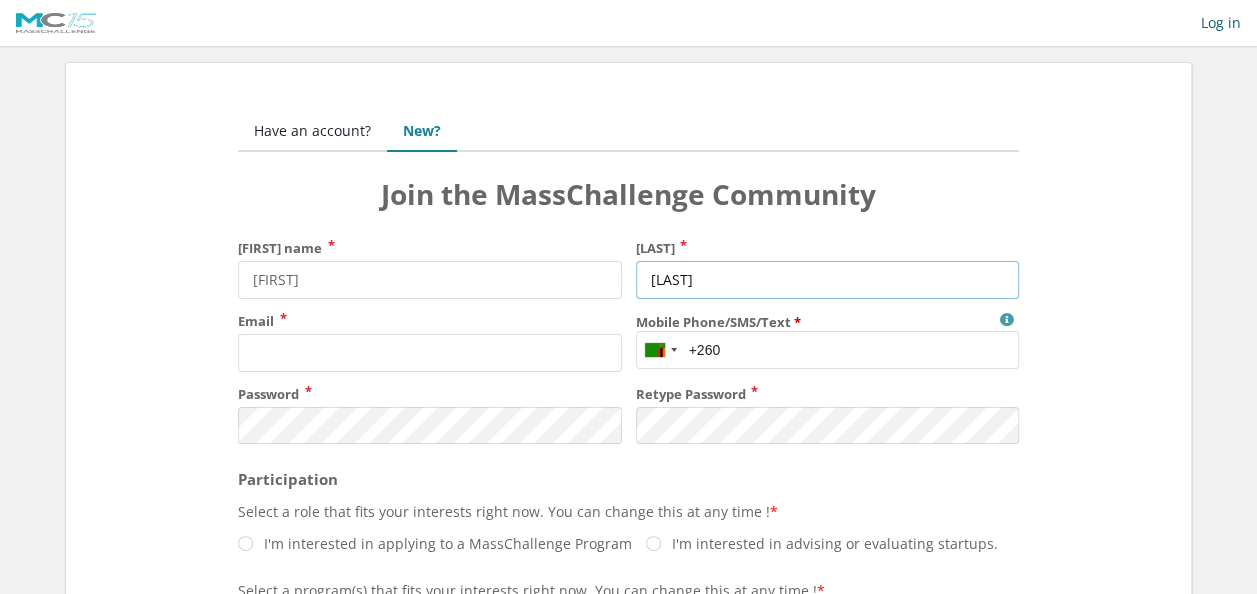 type on "Mando" 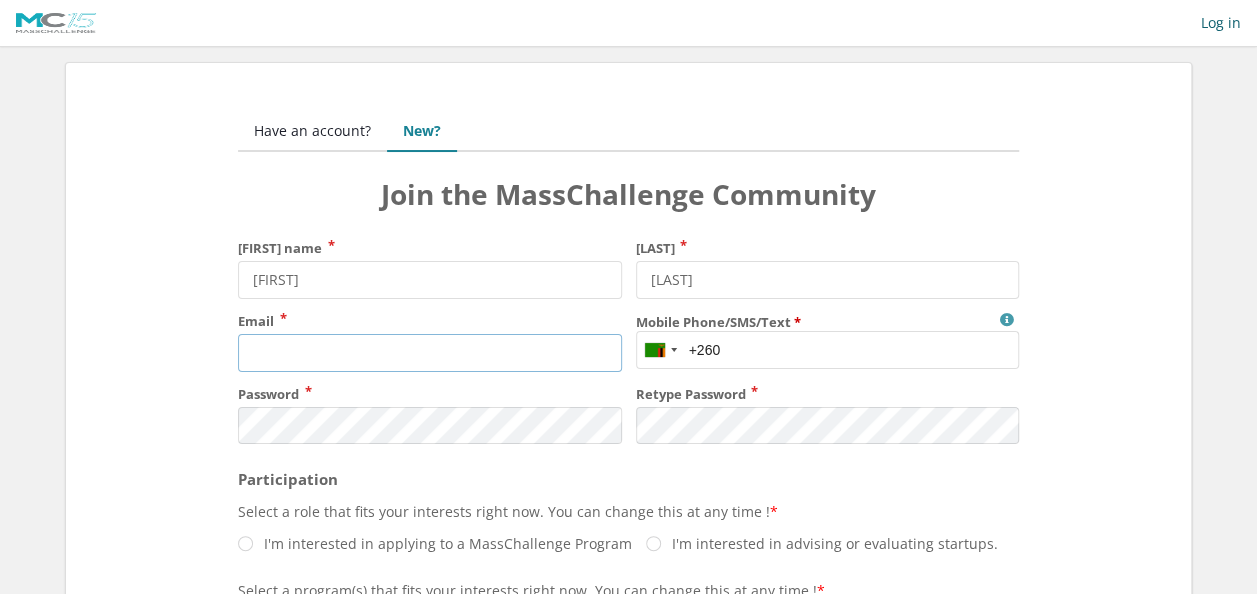 click on "Email" at bounding box center [429, 353] 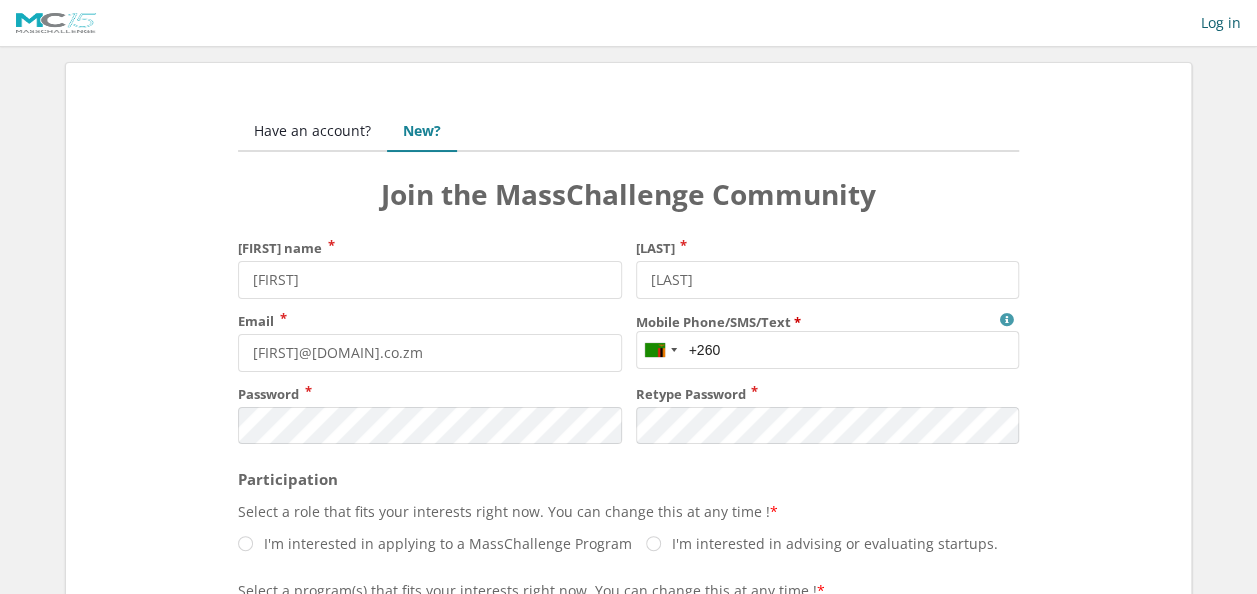 click on "Mobile Phone/SMS/Text" at bounding box center (827, 350) 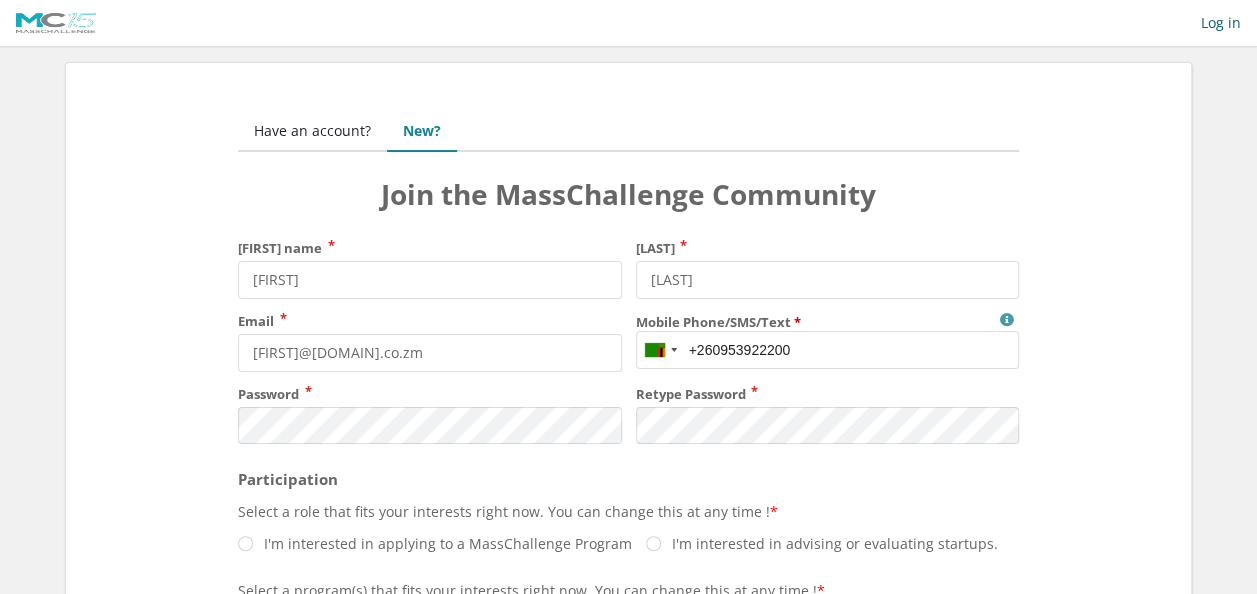 type on "+260953922200" 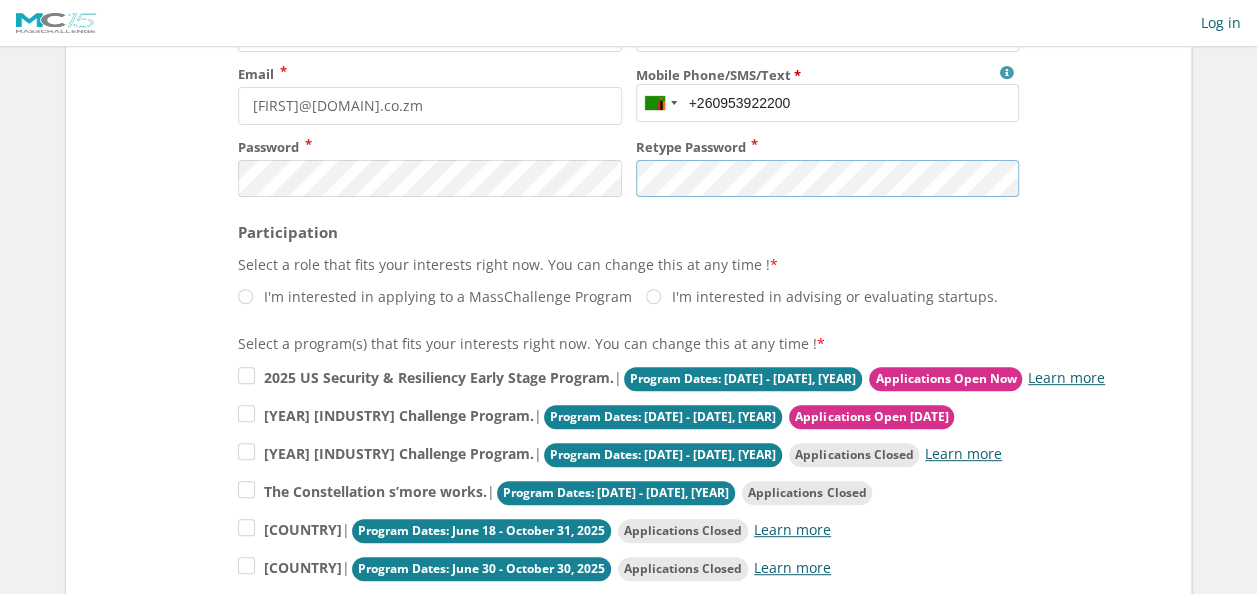 scroll, scrollTop: 248, scrollLeft: 0, axis: vertical 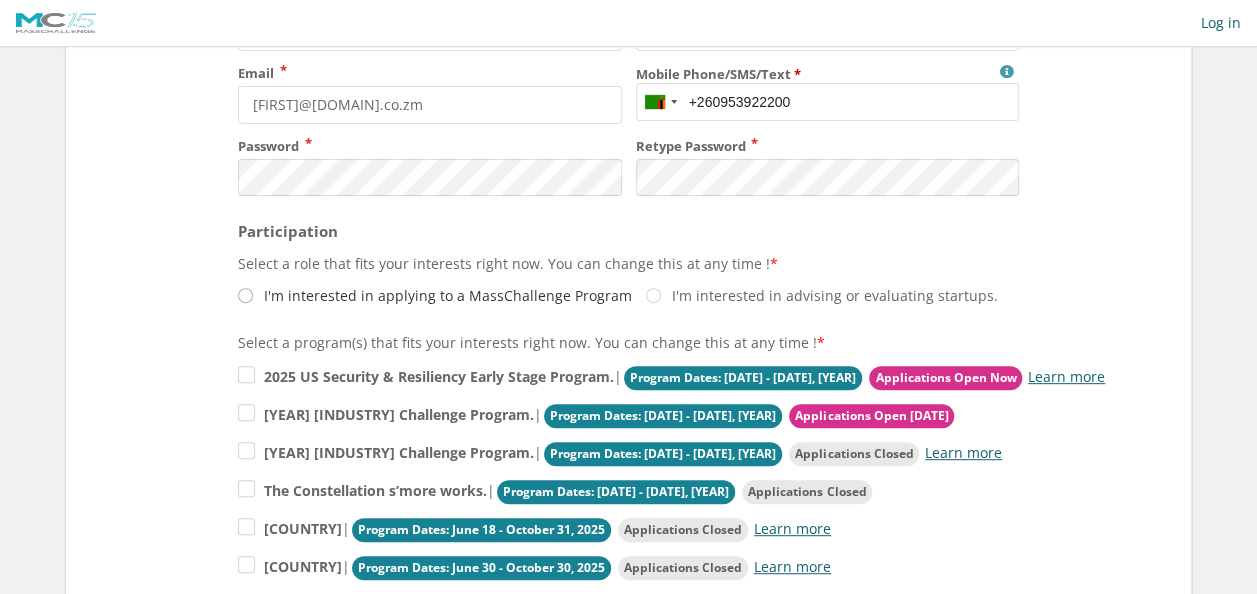 click on "I'm interested in applying to a MassChallenge
Program" at bounding box center (435, 295) 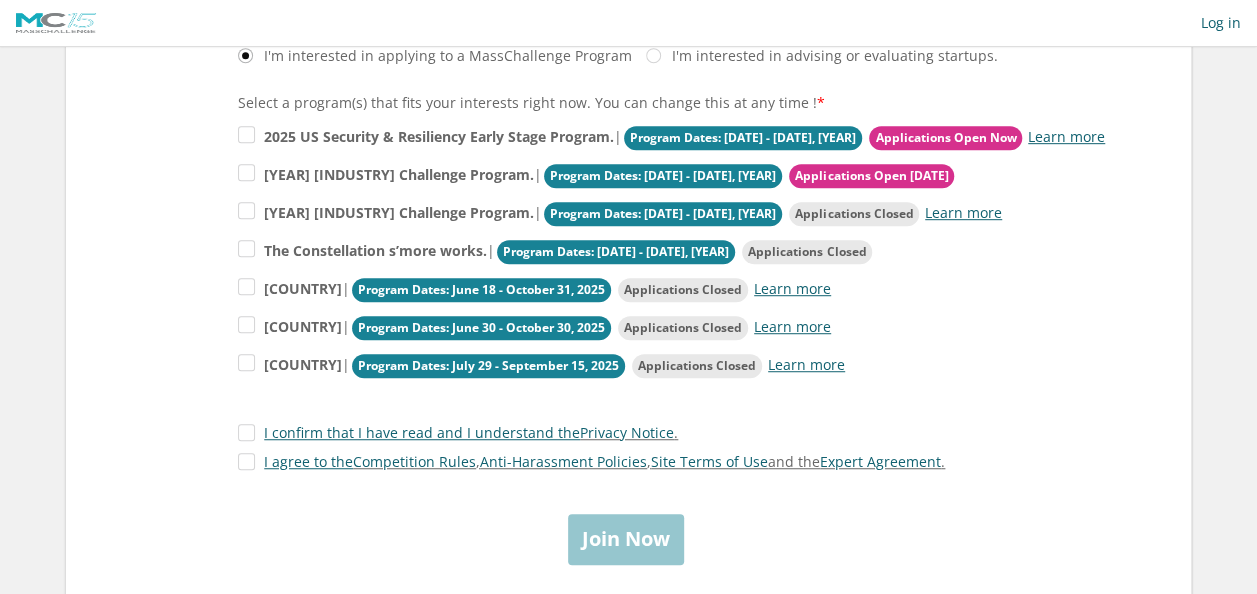 scroll, scrollTop: 519, scrollLeft: 0, axis: vertical 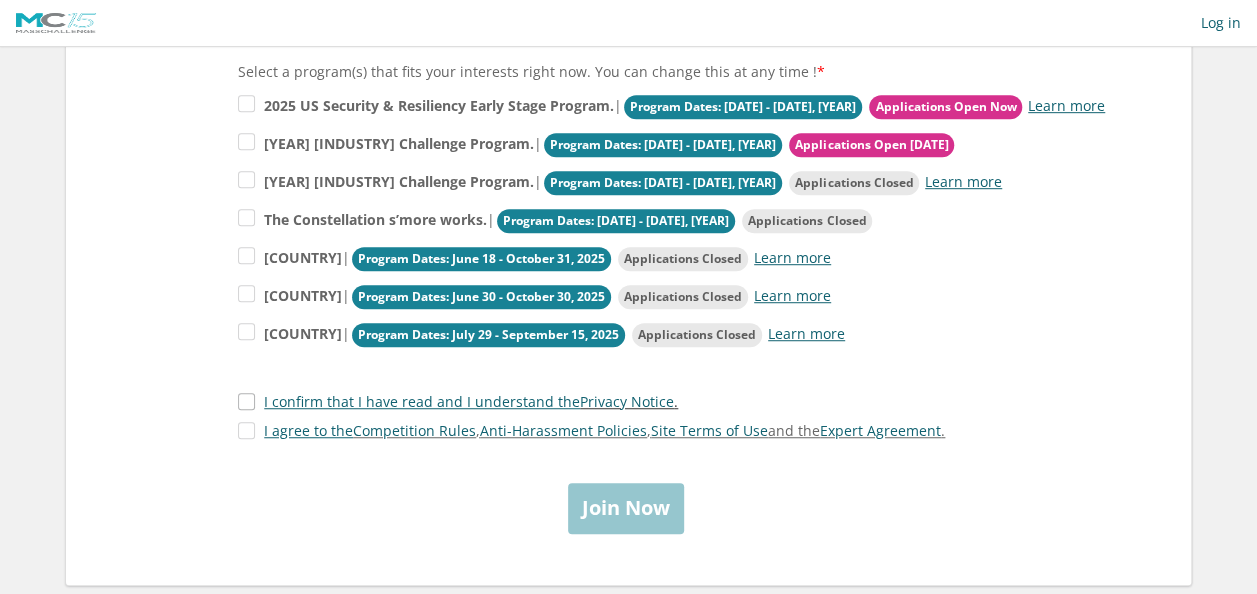 click on "I confirm that I have read and I understand the  Privacy Notice ." at bounding box center [458, 401] 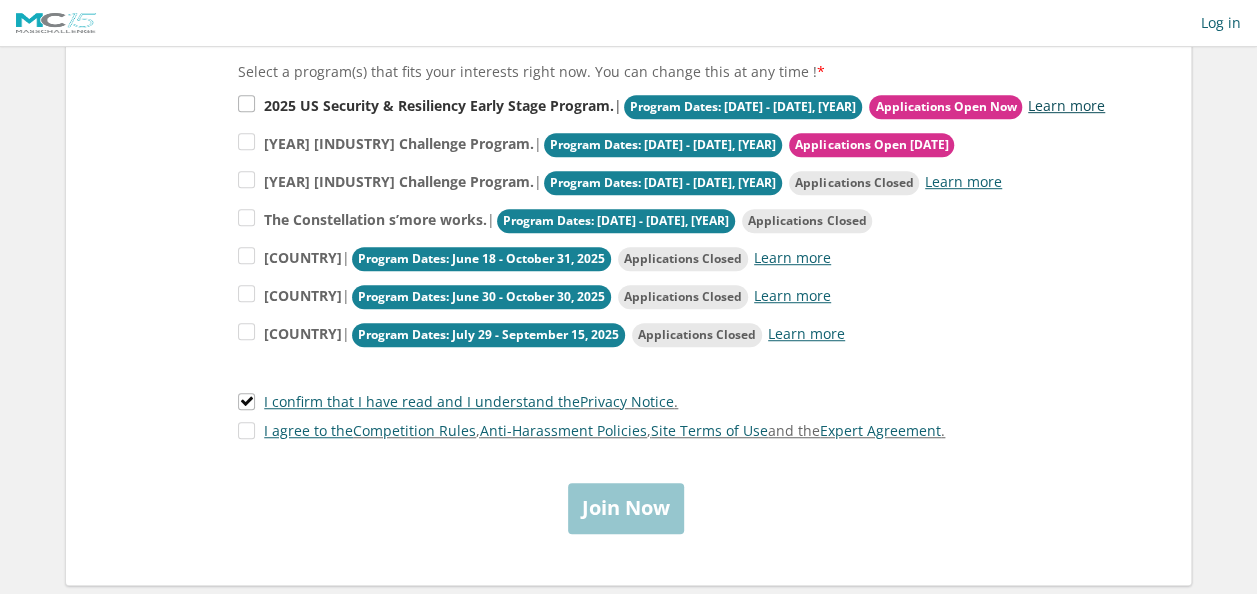 click on "Learn more" at bounding box center [1066, 105] 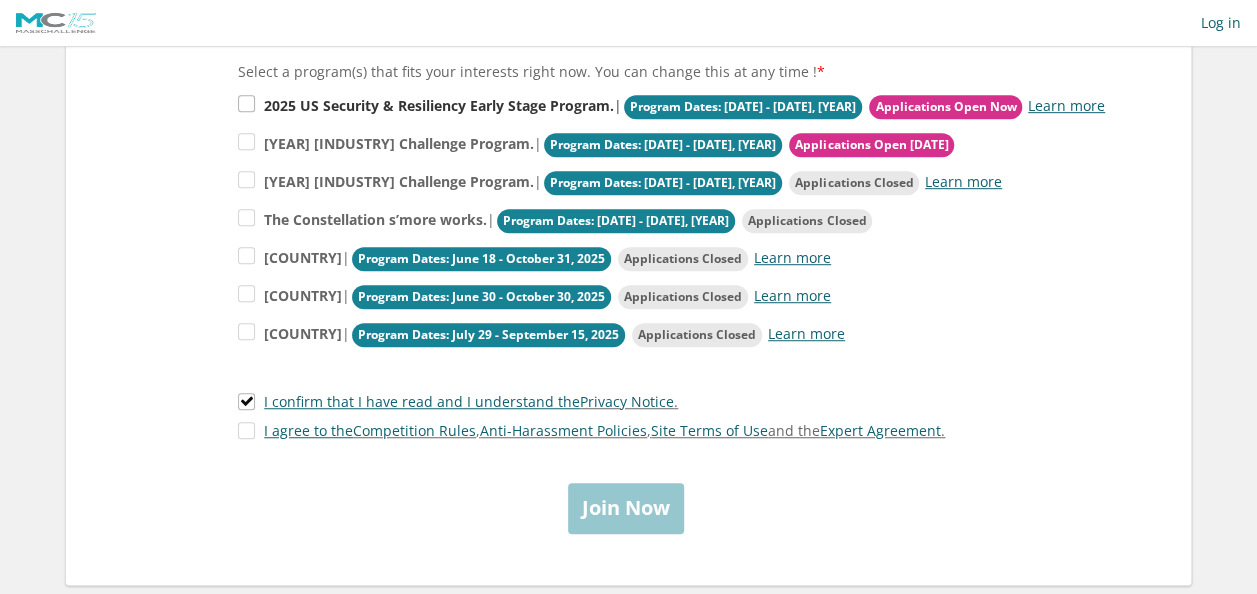 click on "2025 US Security & Resiliency Early Stage Program.   |
Program Dates:
September 16 - November 13, 2025
Applications Open Now
Learn more" at bounding box center [671, 107] 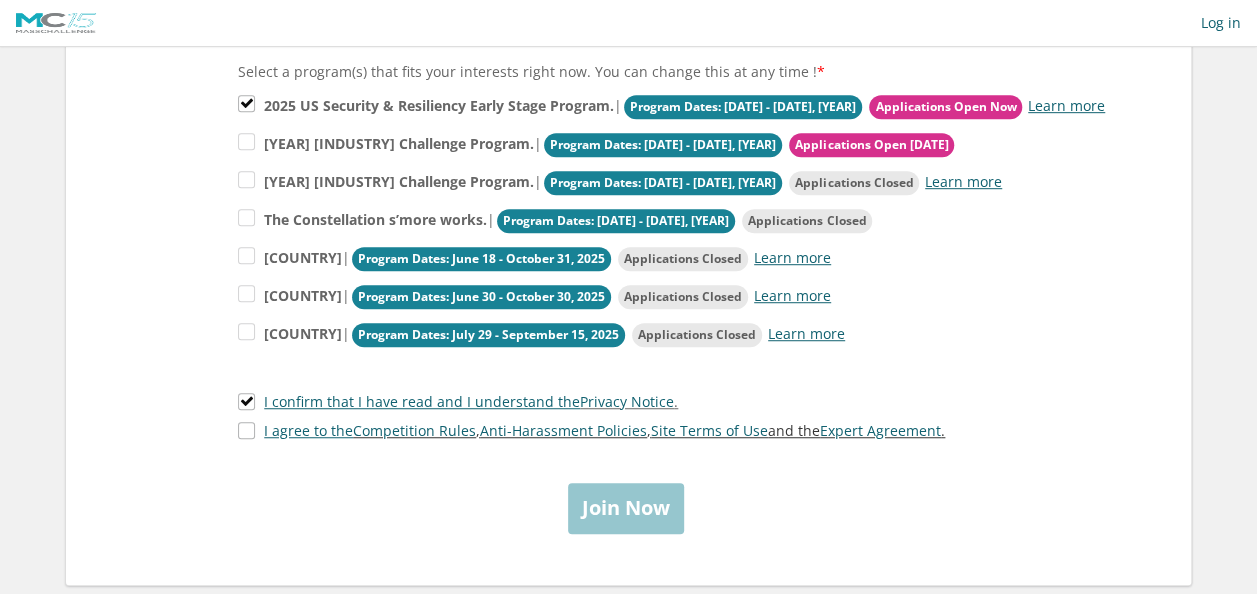 click on "I agree to the  Competition Rules ,  Anti-Harassment Policies ,  Site Terms of Use  and the  Expert Agreement ." at bounding box center (591, 430) 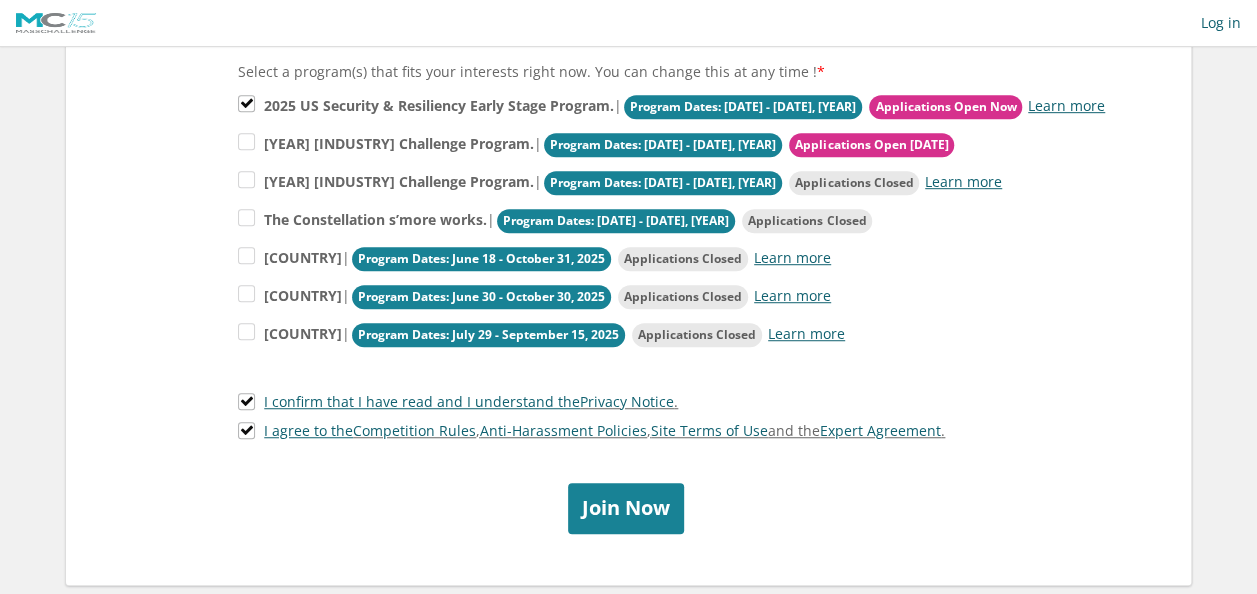 click on "Join Now" at bounding box center [626, 508] 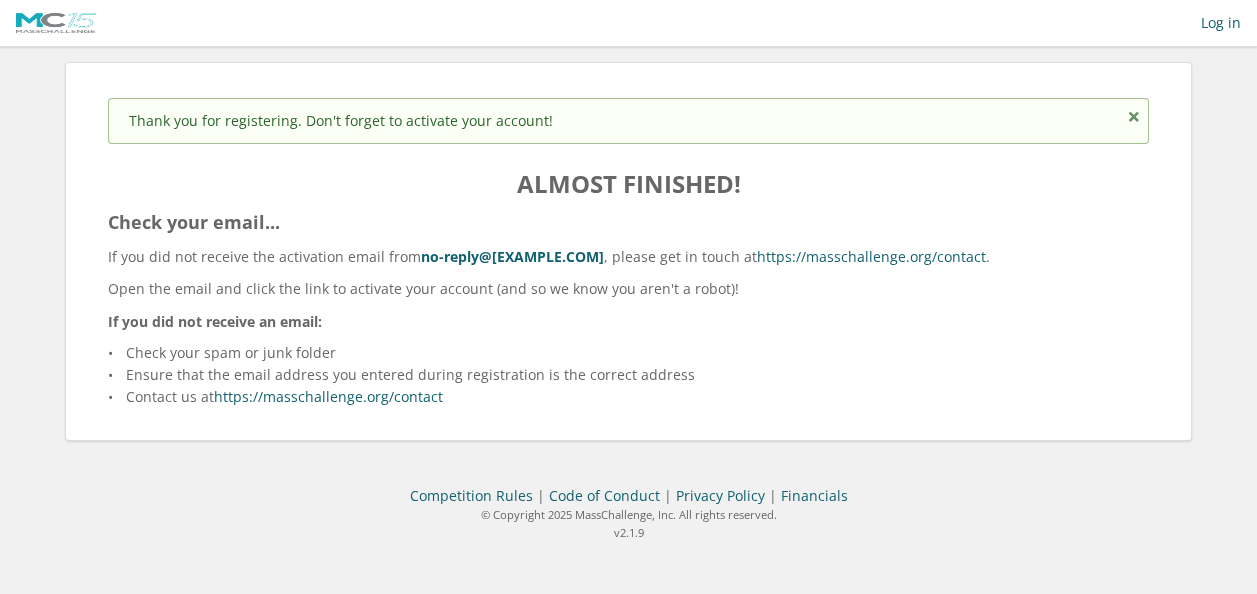 scroll, scrollTop: 0, scrollLeft: 0, axis: both 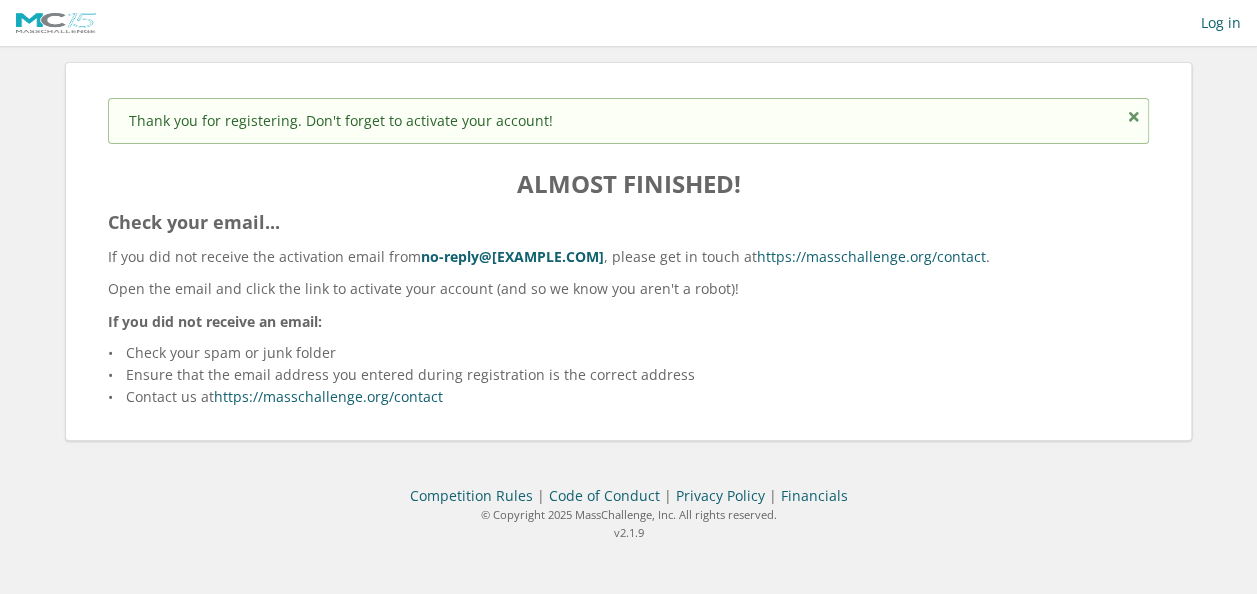click on "Competition Rules
|
Code of Conduct
|
Privacy Policy
|
Financials
© Copyright 2025 MassChallenge, Inc. All rights
reserved.
v2.1.9" at bounding box center (628, 505) 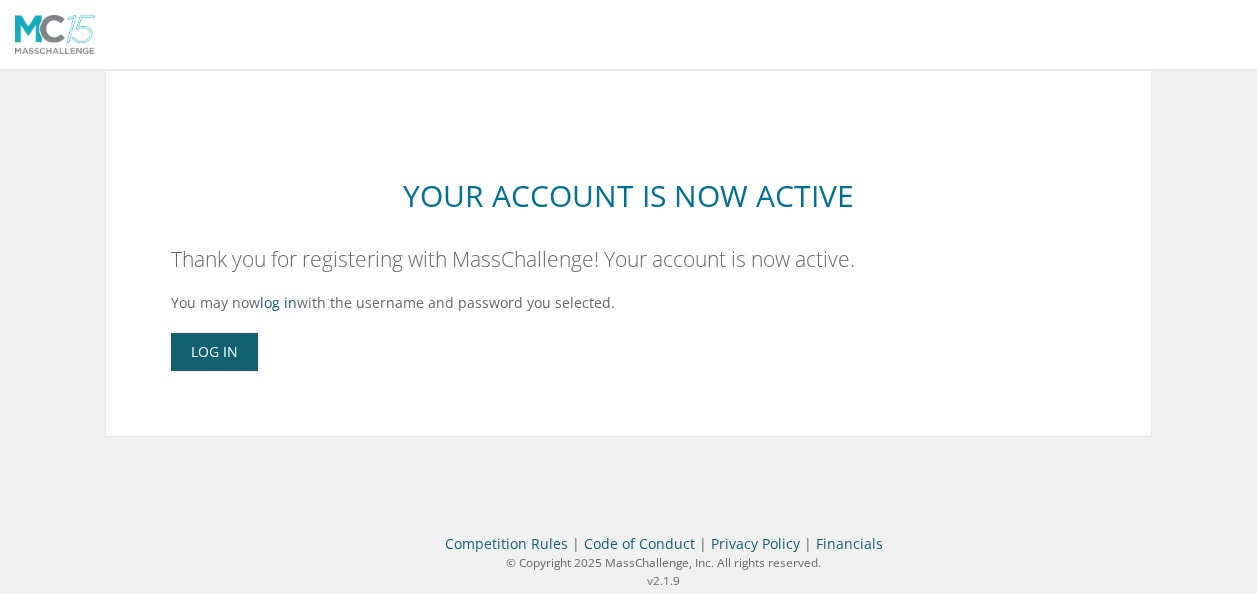 scroll, scrollTop: 0, scrollLeft: 0, axis: both 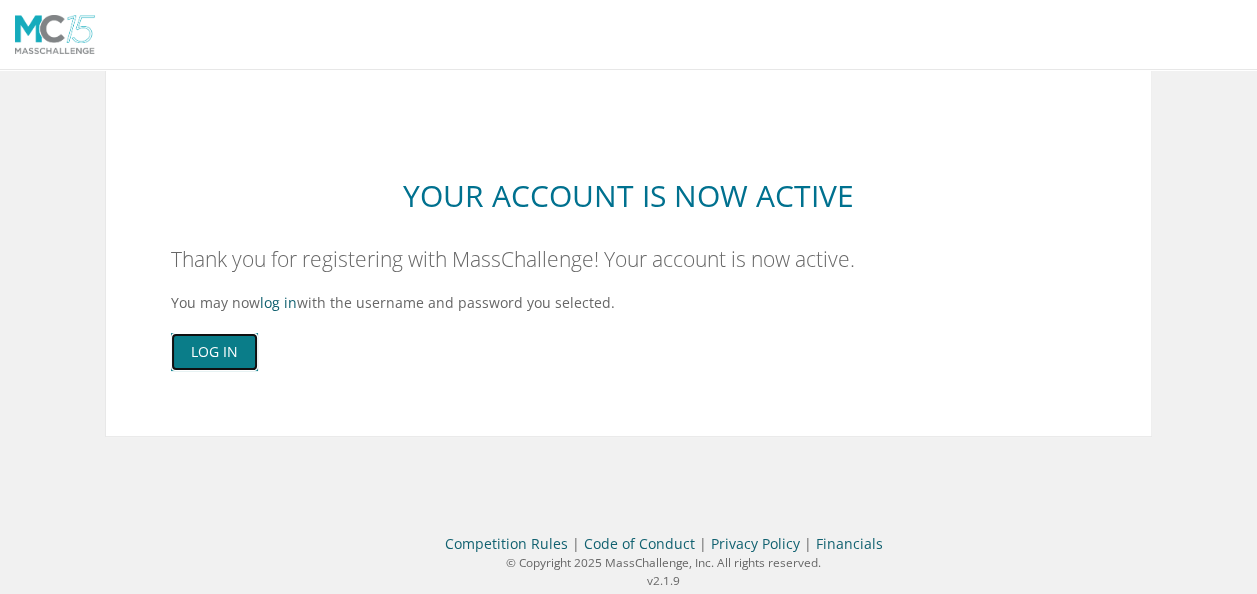 click on "Log In" at bounding box center [214, 352] 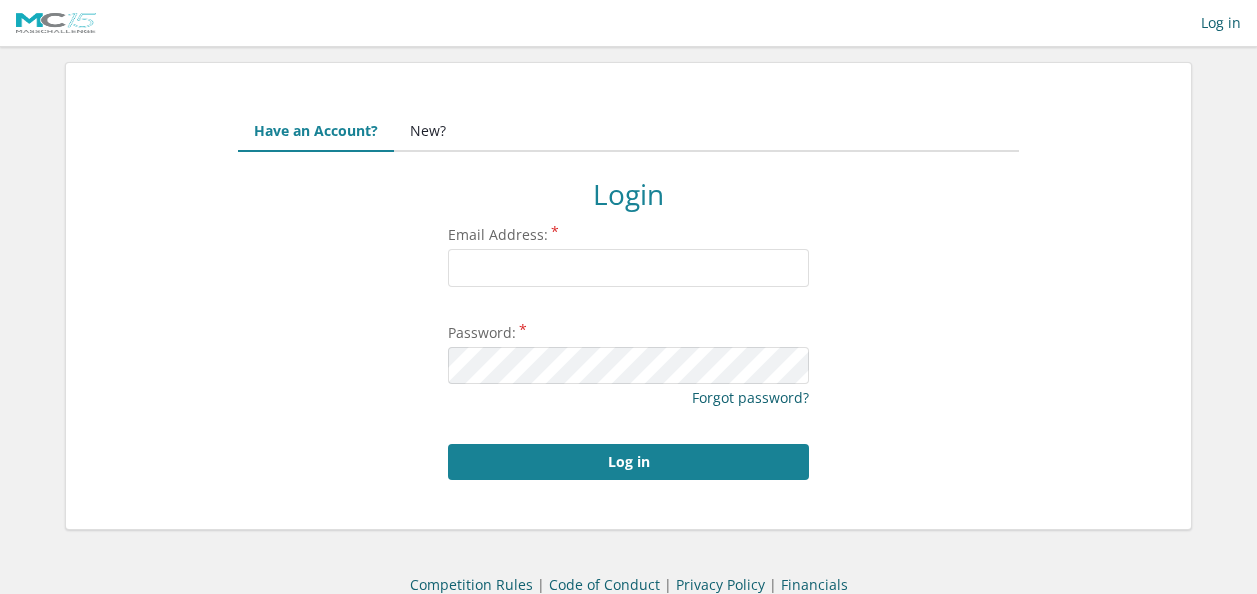scroll, scrollTop: 0, scrollLeft: 0, axis: both 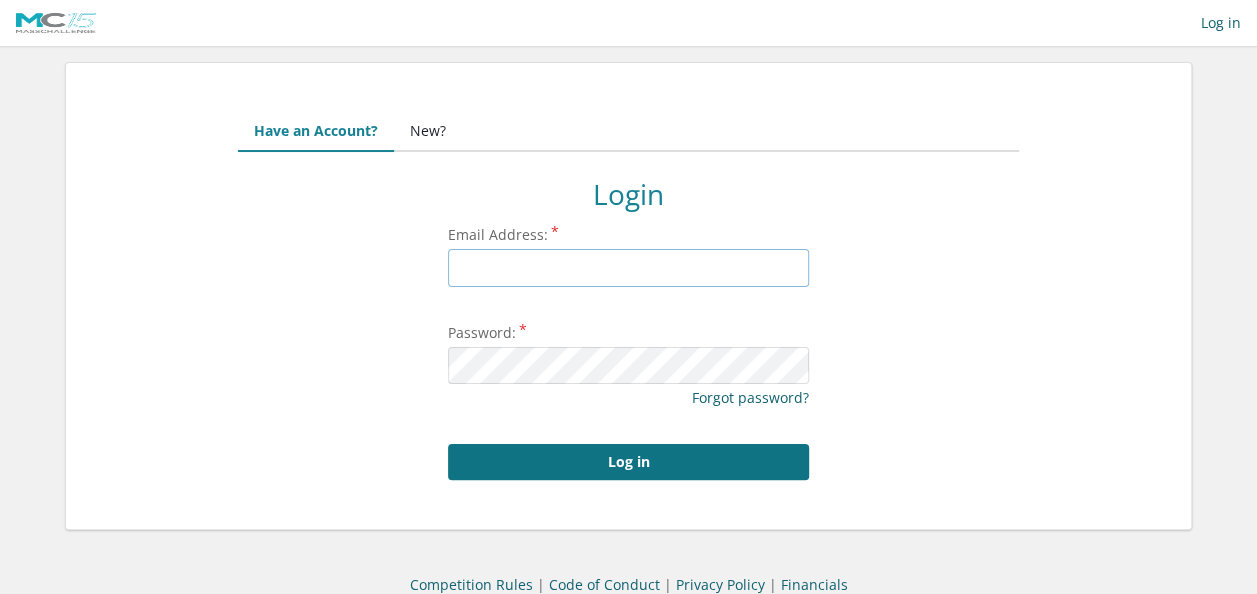 type on "[EMAIL]" 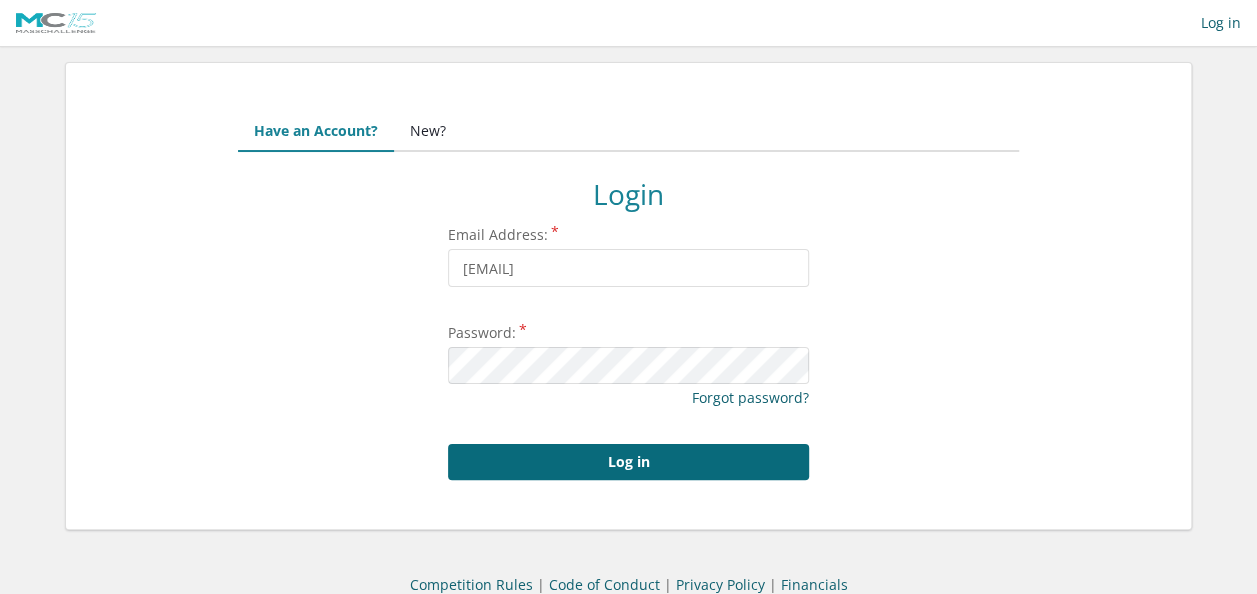 click on "Log in" at bounding box center [628, 462] 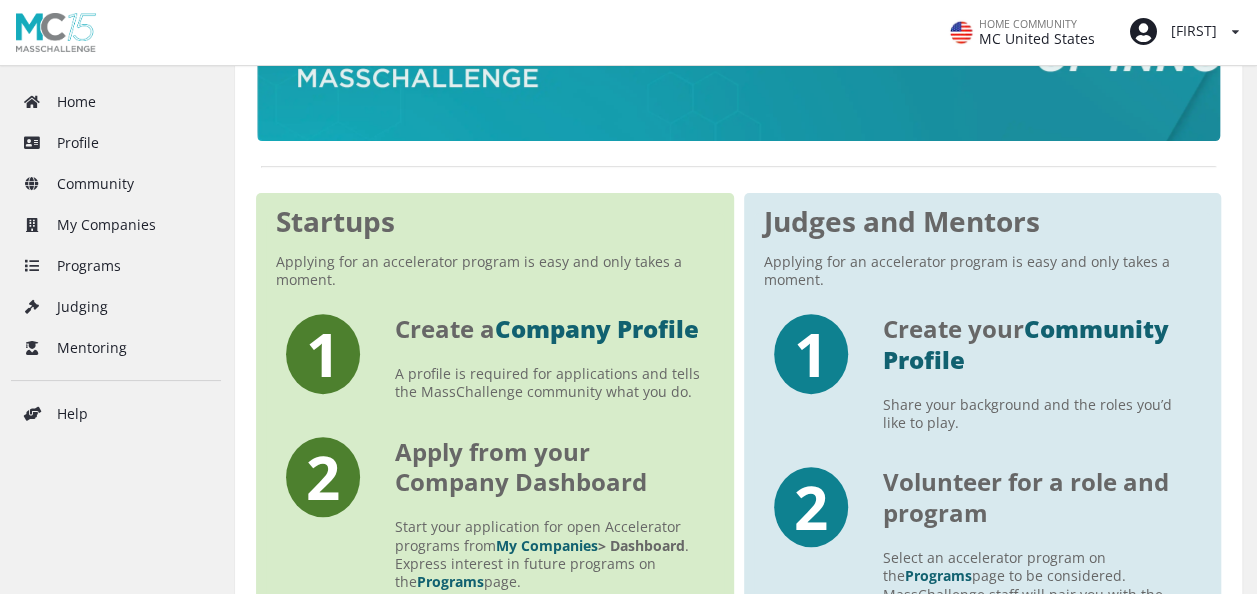 scroll, scrollTop: 236, scrollLeft: 0, axis: vertical 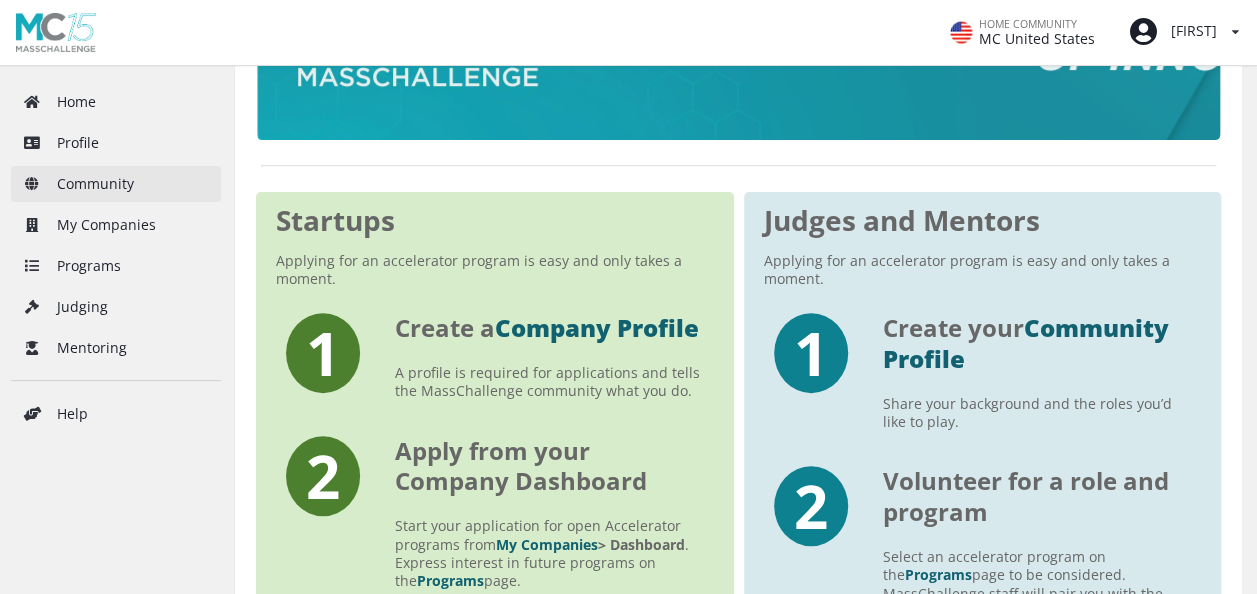click on "Community" at bounding box center [116, 184] 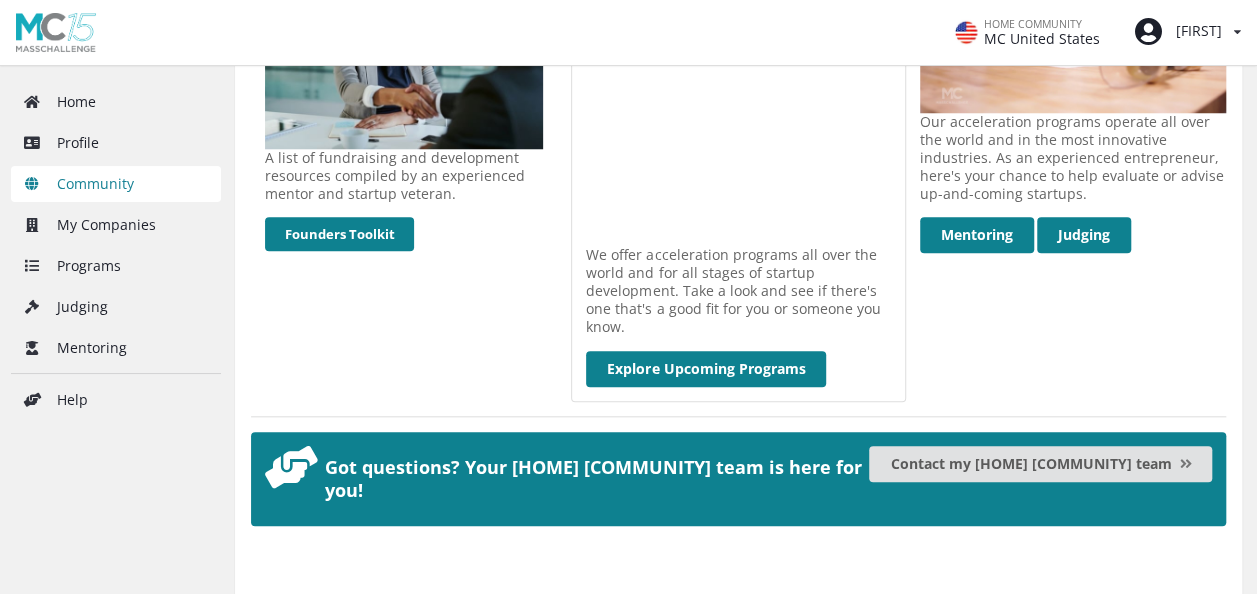 scroll, scrollTop: 989, scrollLeft: 0, axis: vertical 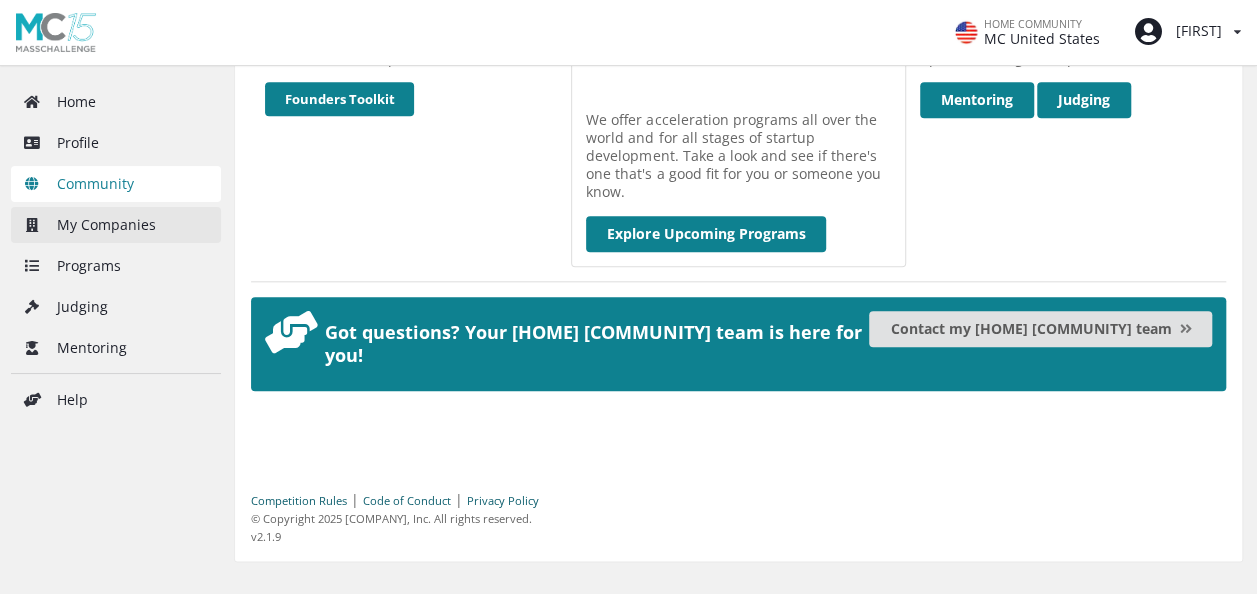 click on "My Companies" at bounding box center [116, 225] 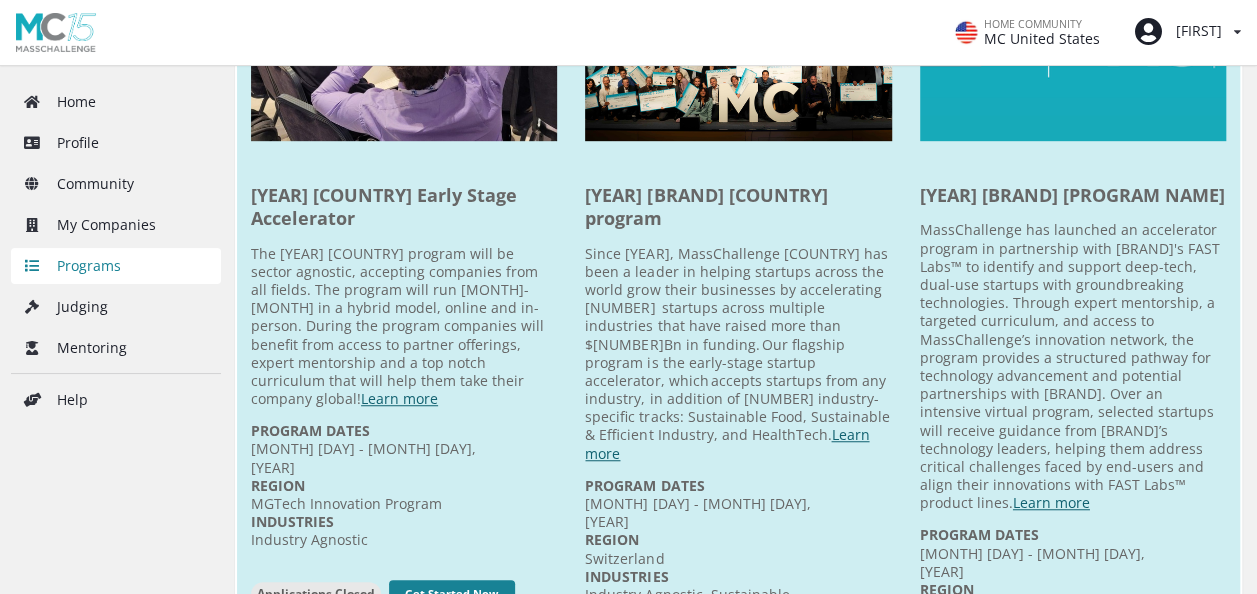 scroll, scrollTop: 552, scrollLeft: 0, axis: vertical 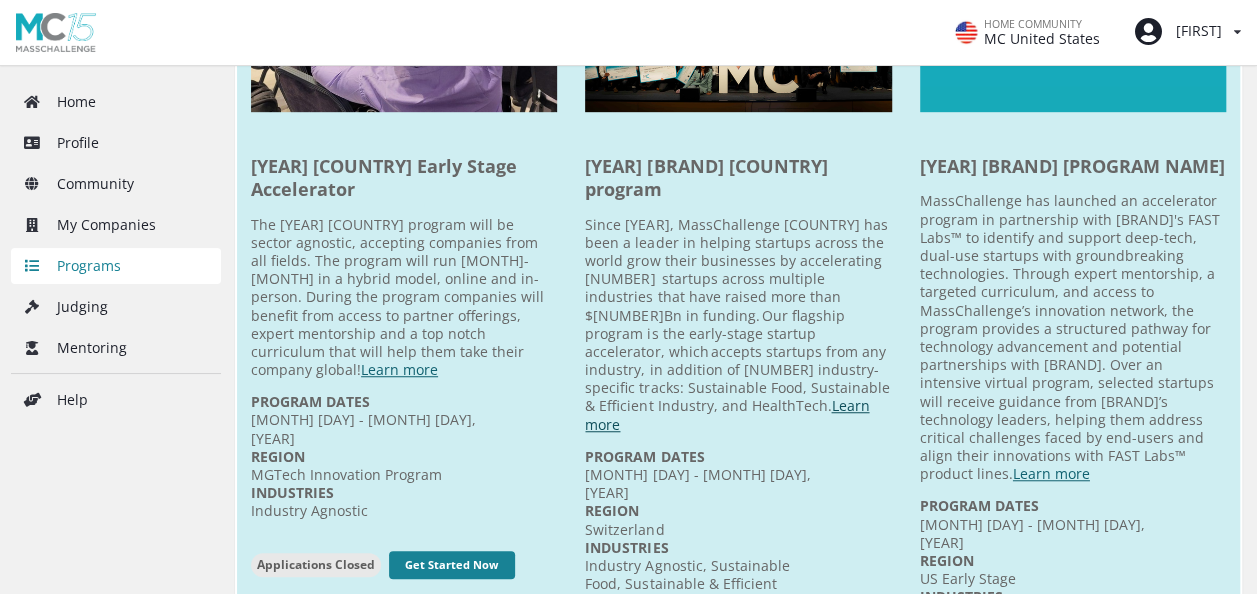 click on "Learn more" at bounding box center (727, 414) 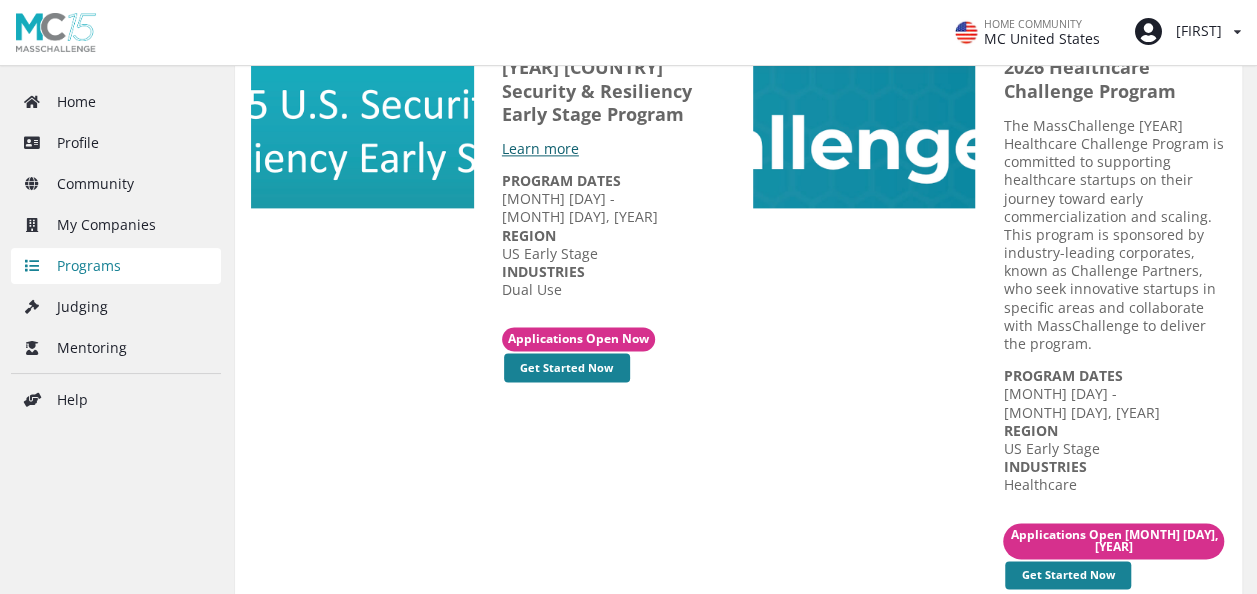 scroll, scrollTop: 1286, scrollLeft: 0, axis: vertical 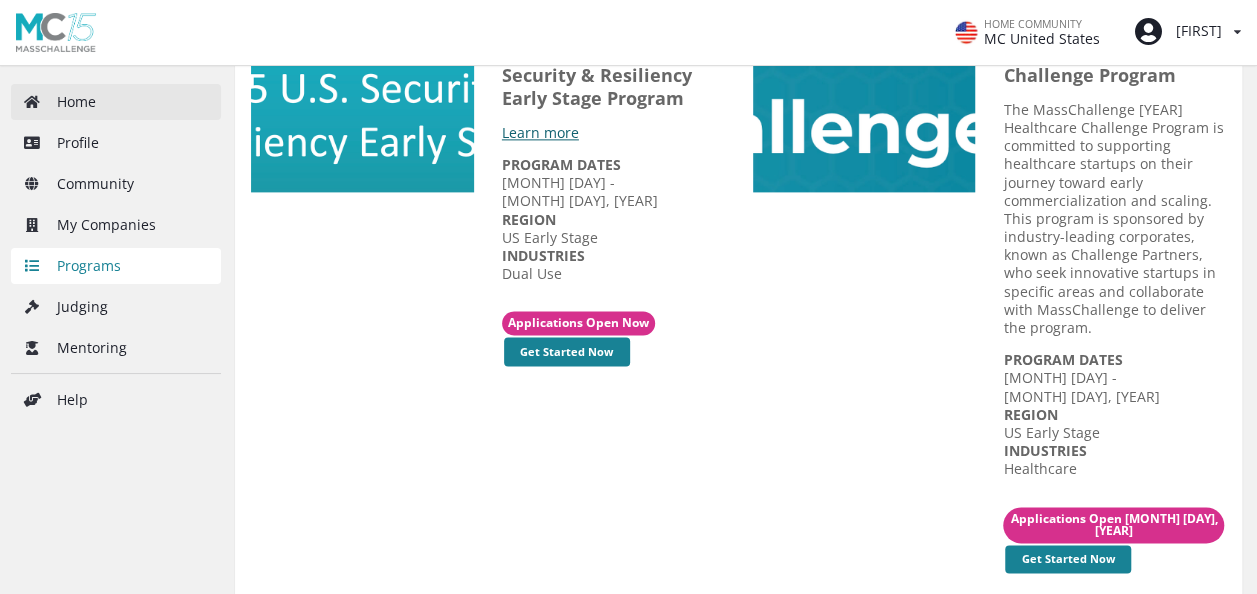 click on "Home" at bounding box center [116, 102] 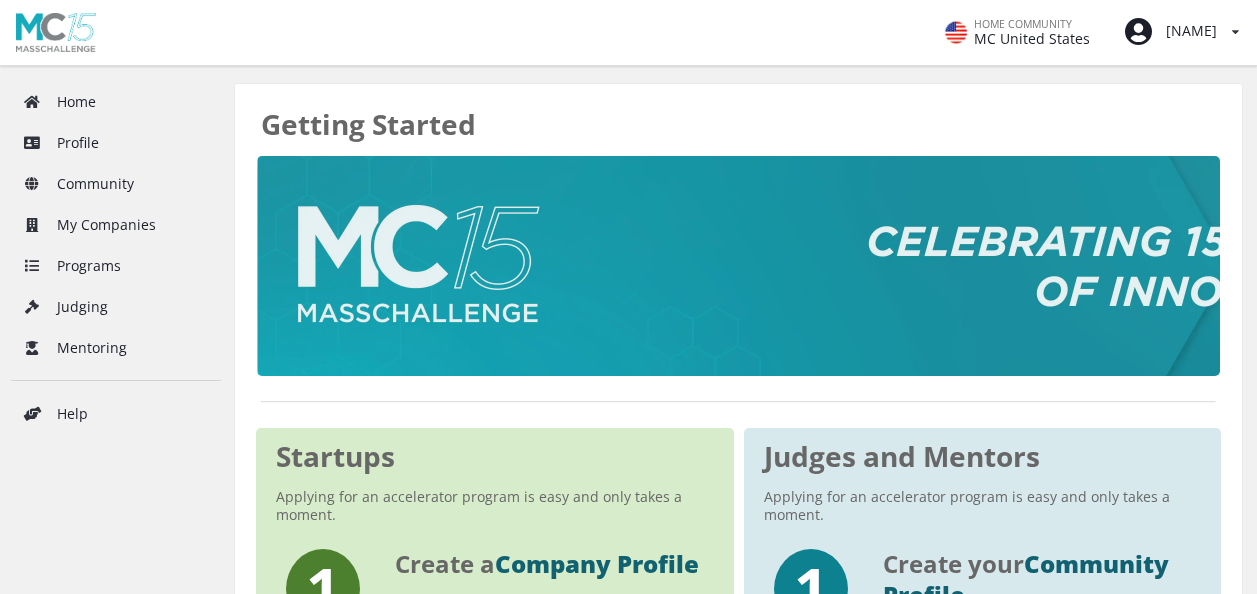 scroll, scrollTop: 0, scrollLeft: 0, axis: both 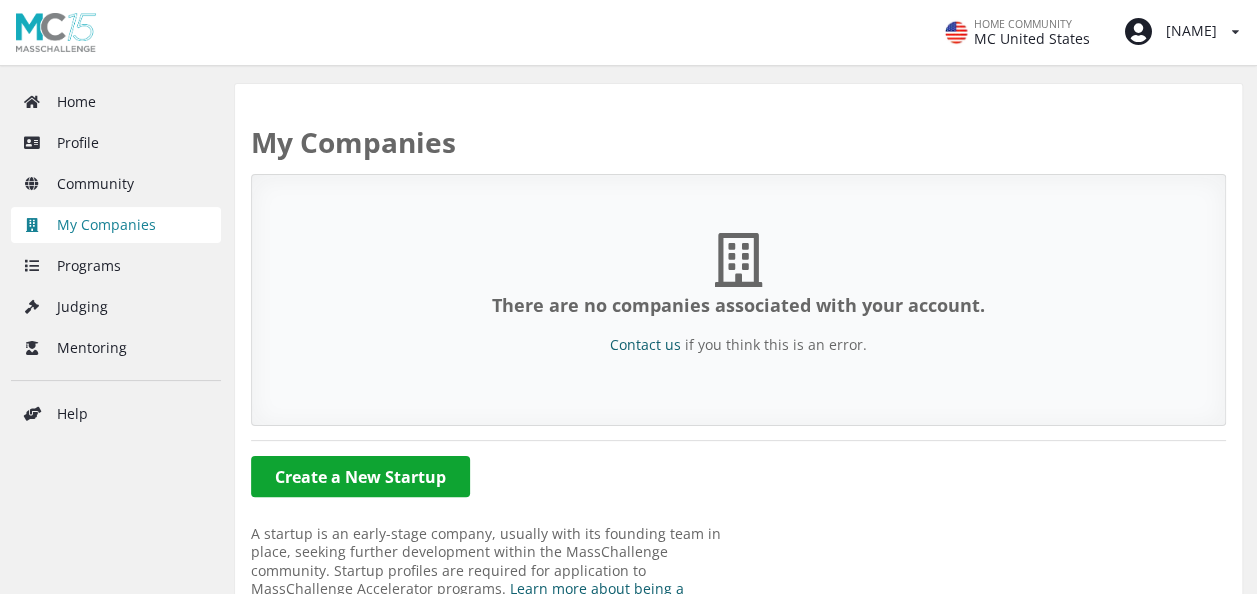 click on "Create a New Startup" at bounding box center [360, 476] 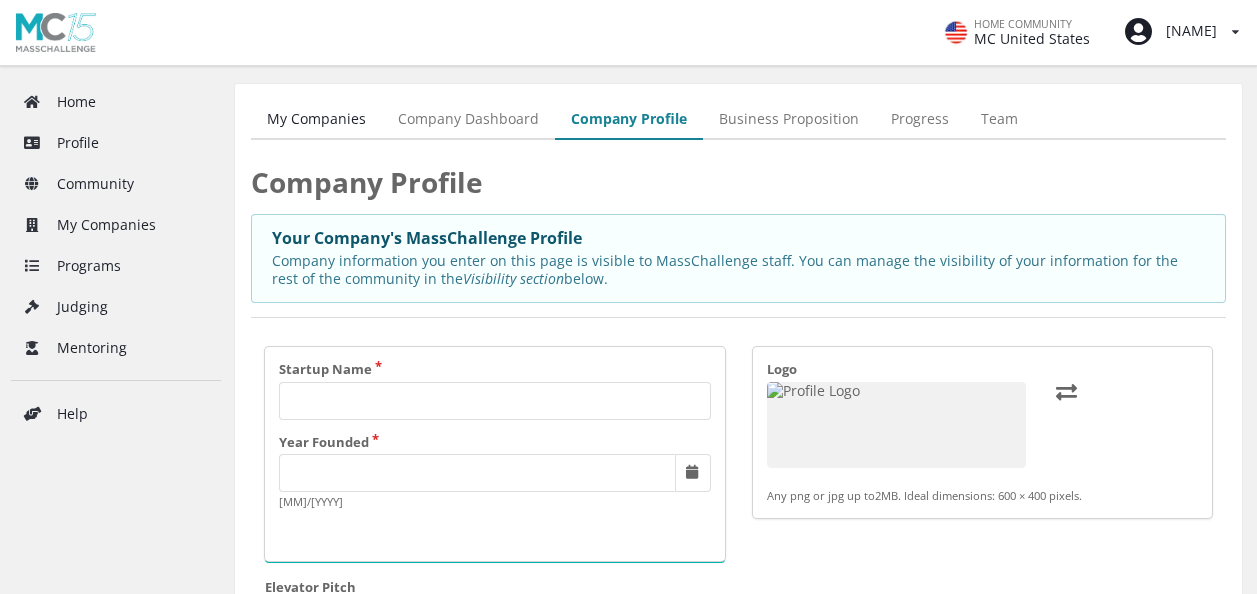 scroll, scrollTop: 0, scrollLeft: 0, axis: both 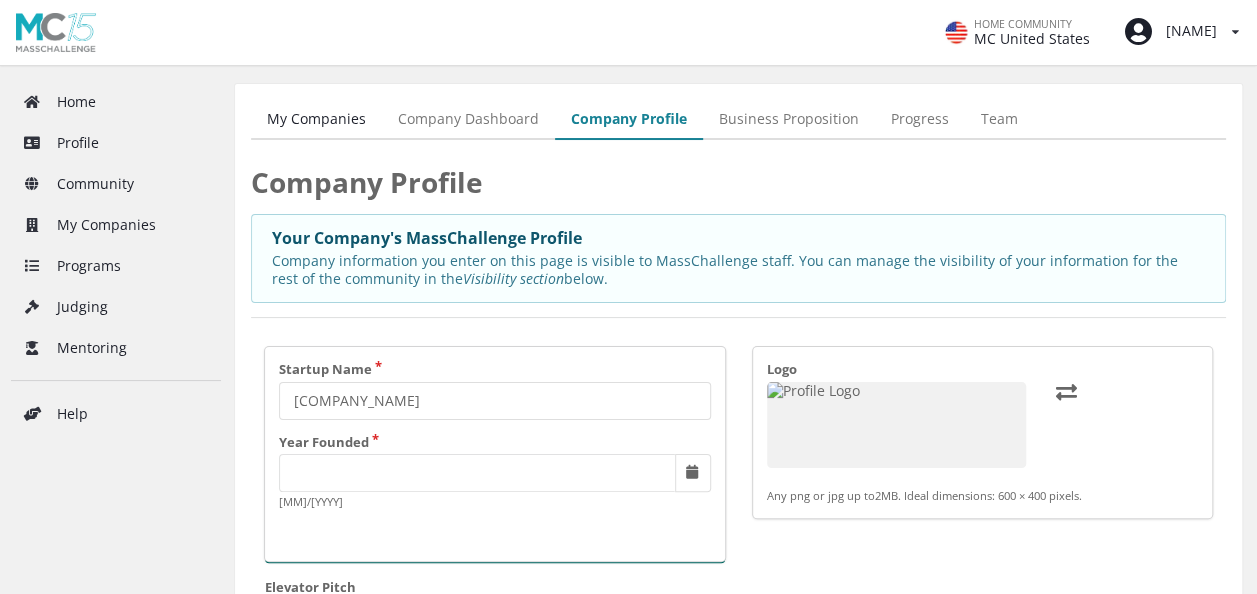 type on "[COMPANY_NAME]" 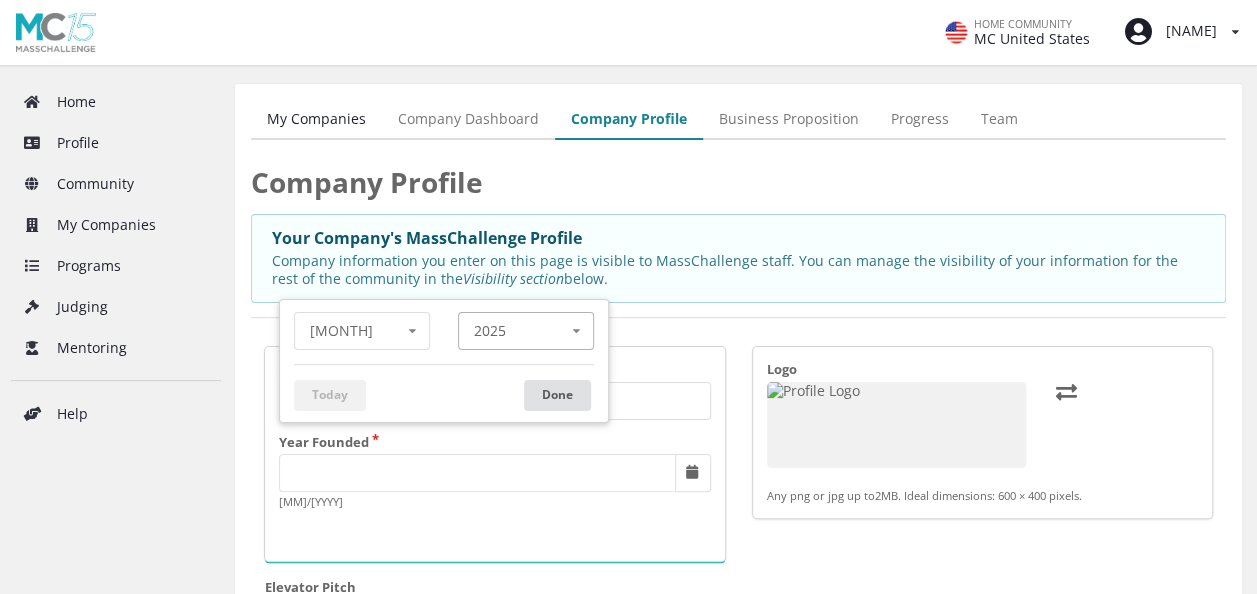 click at bounding box center [411, 331] 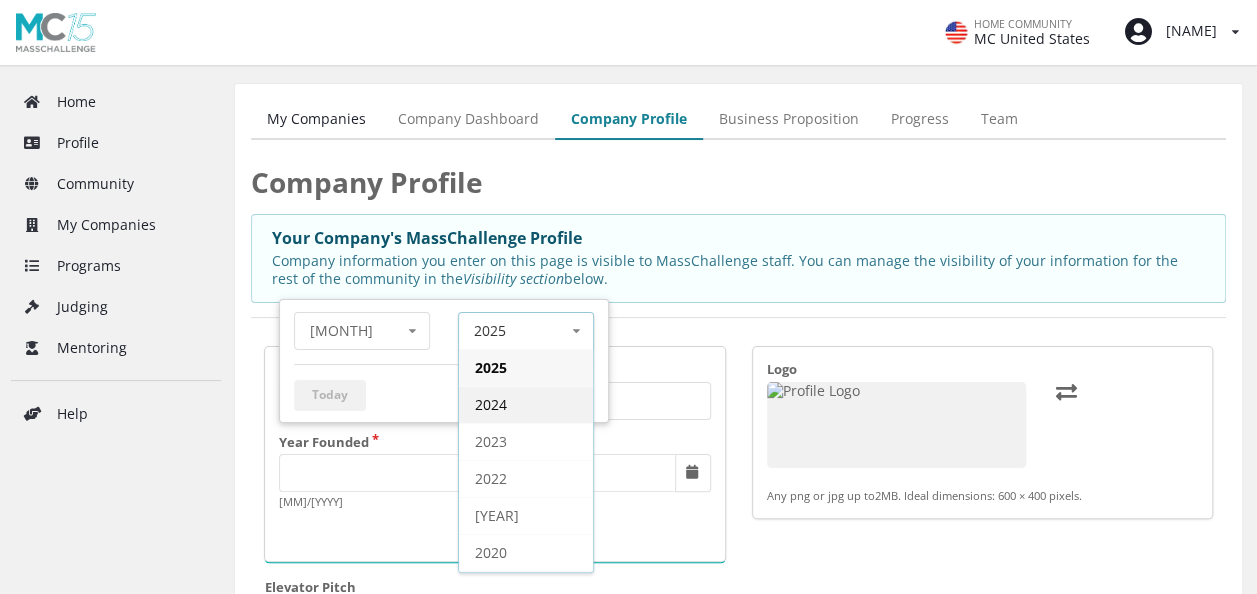 click on "2024" at bounding box center (526, 404) 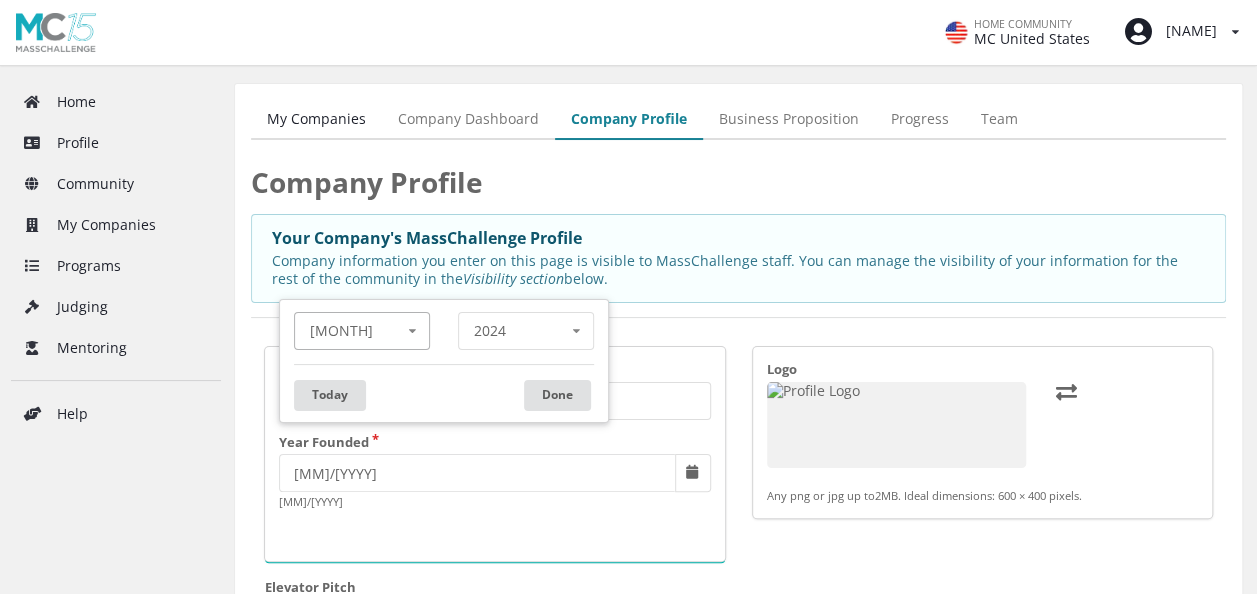 click at bounding box center [411, 331] 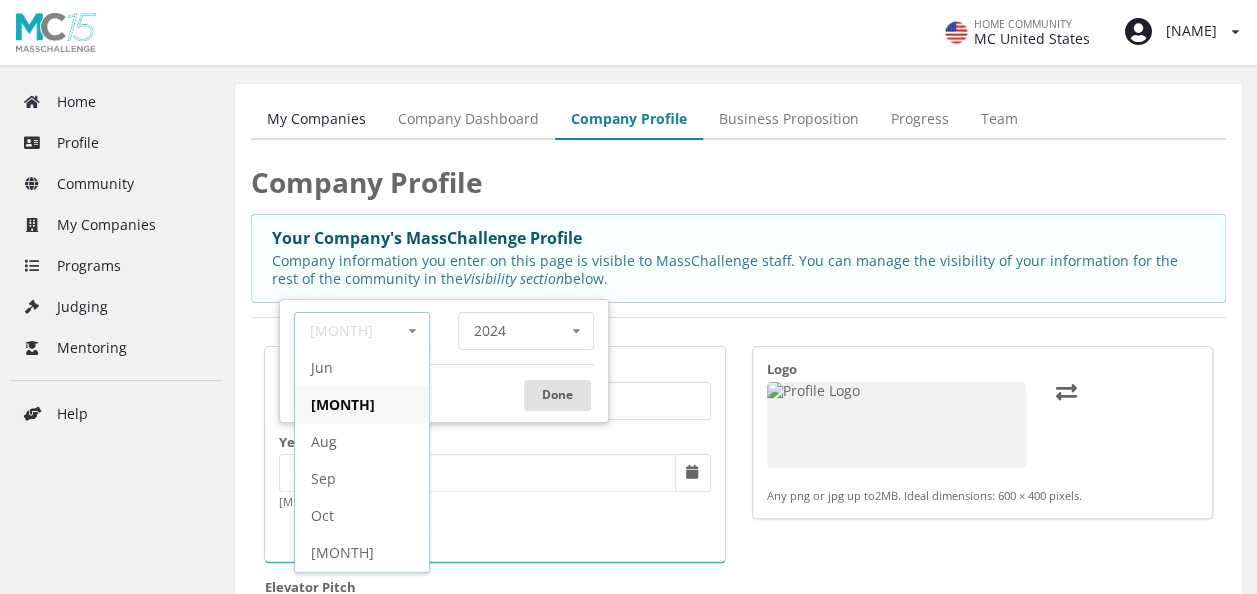scroll, scrollTop: 196, scrollLeft: 0, axis: vertical 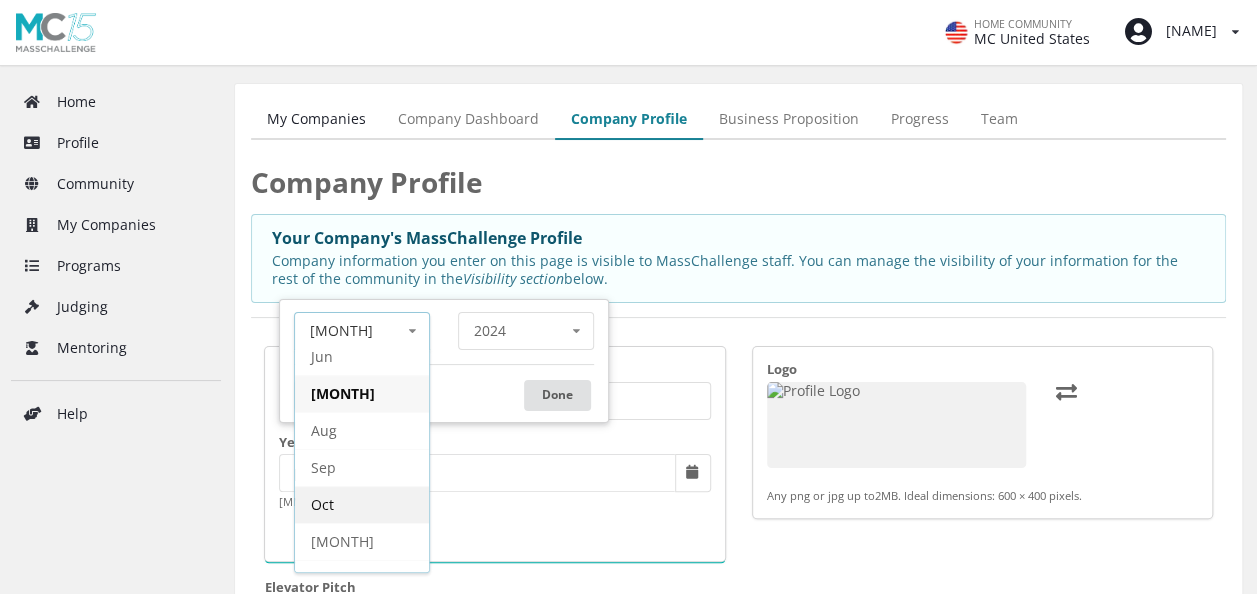 click on "Oct" at bounding box center [362, 504] 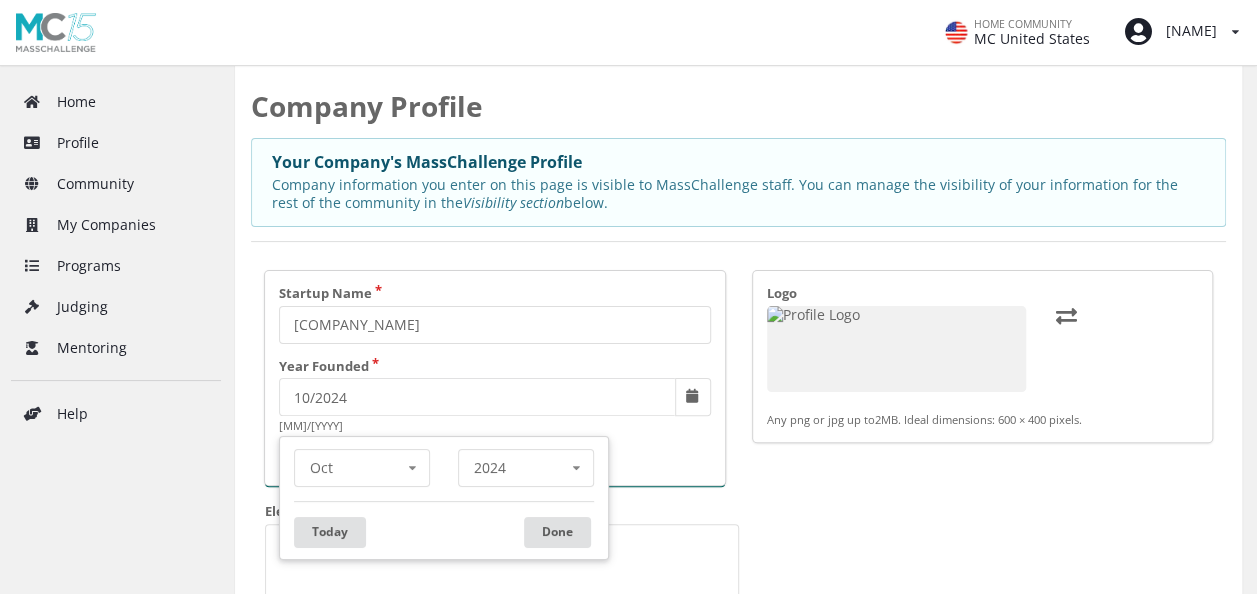 scroll, scrollTop: 82, scrollLeft: 0, axis: vertical 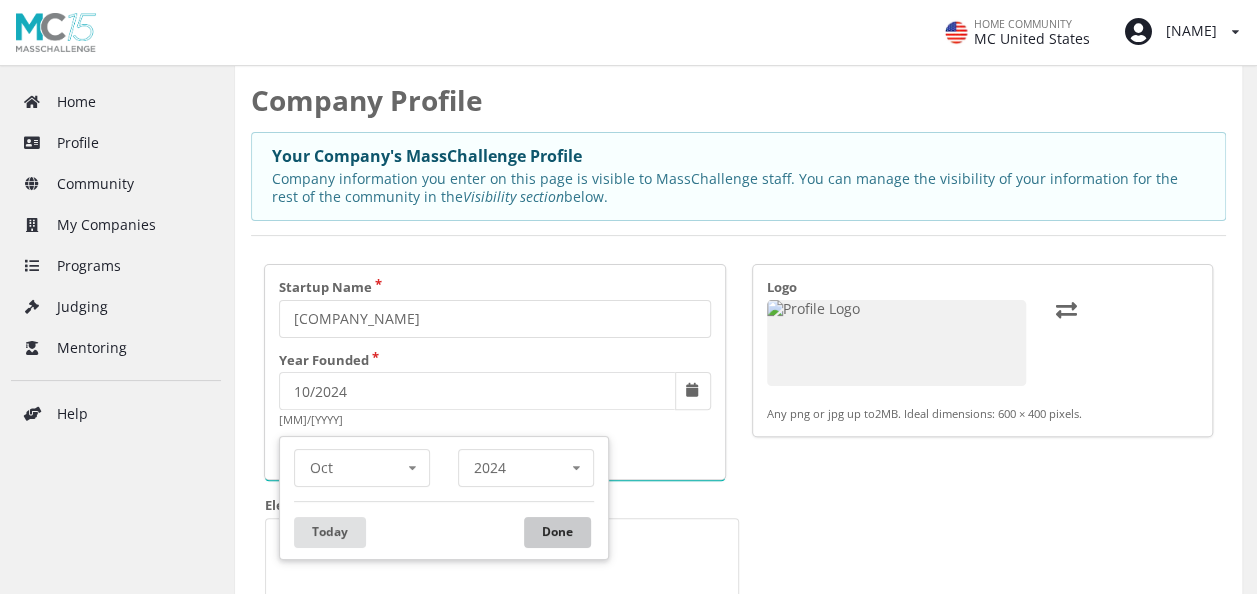 click on "Done" at bounding box center (557, 532) 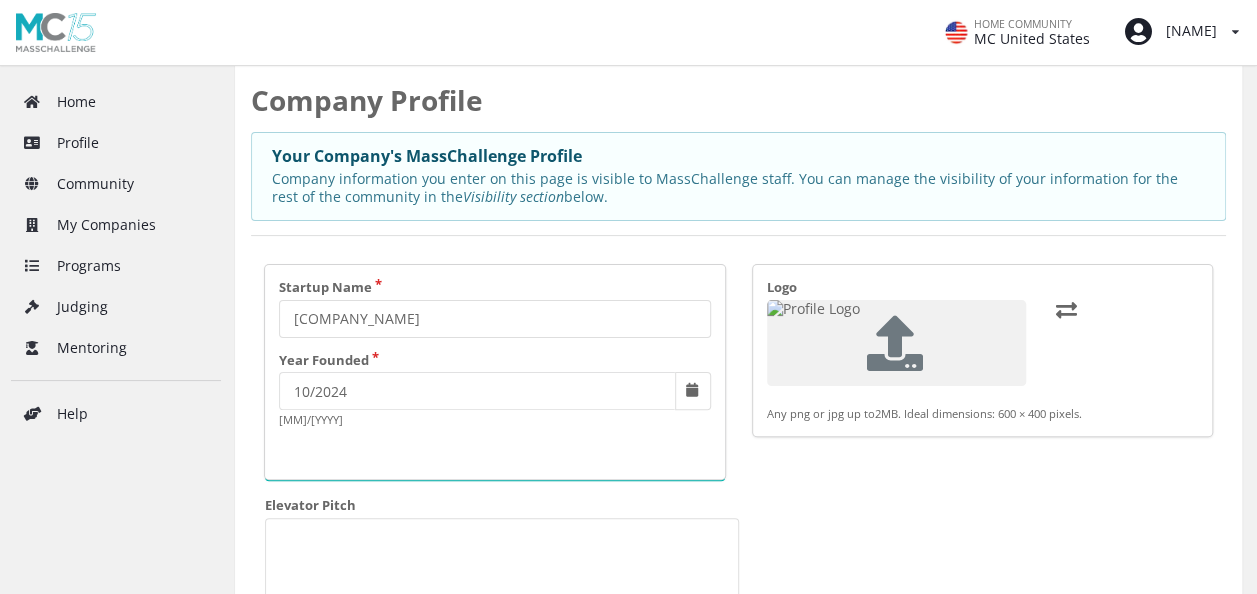click at bounding box center [894, 343] 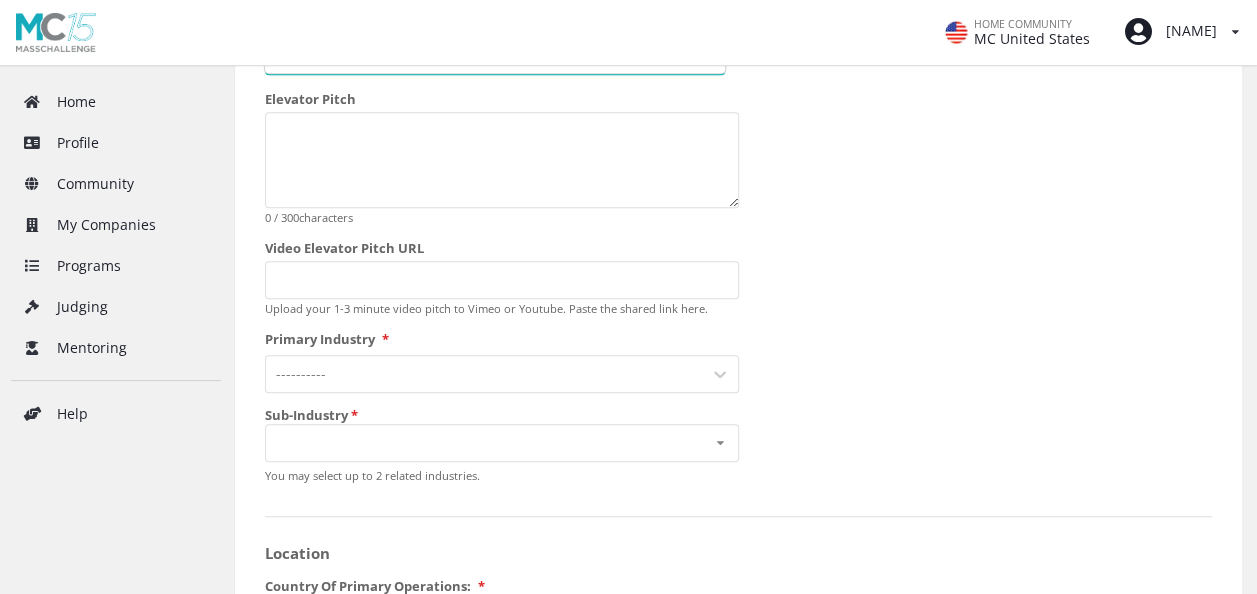 scroll, scrollTop: 508, scrollLeft: 0, axis: vertical 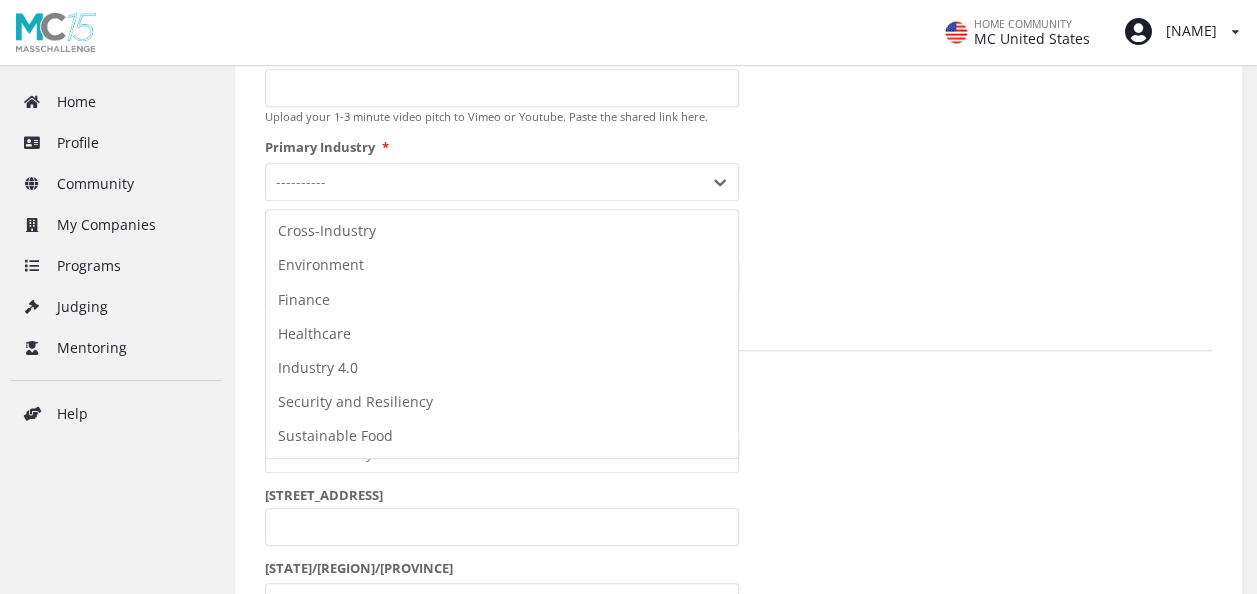 click on "option Sustainable Food, selected." at bounding box center [502, 182] 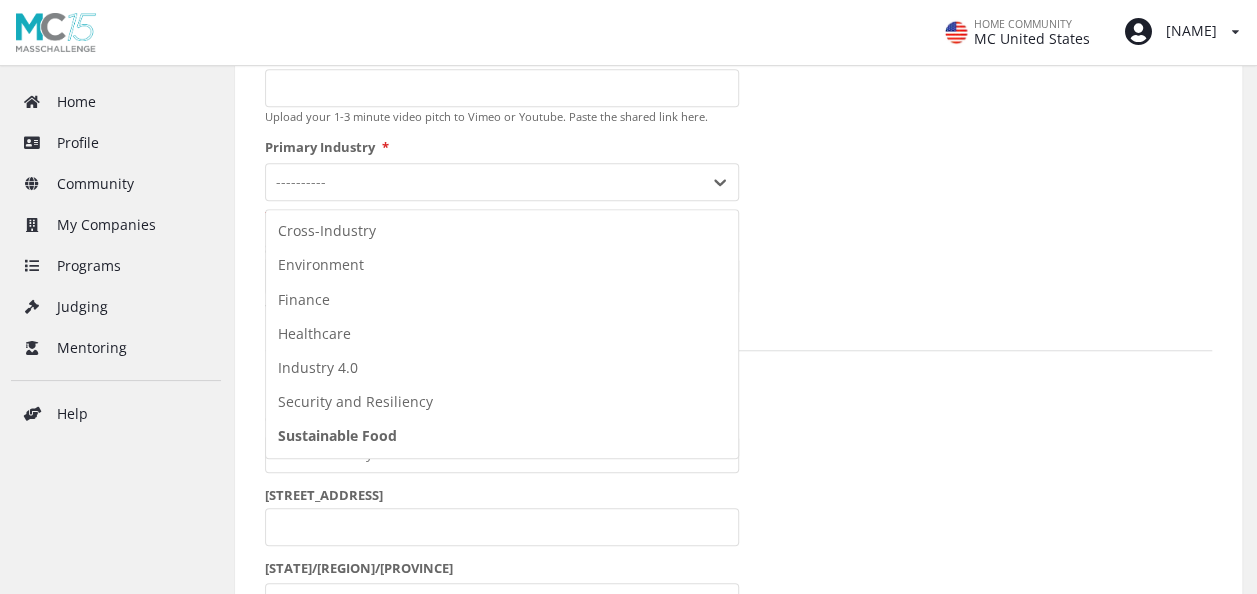 click on "Sustainable Food" at bounding box center (502, 436) 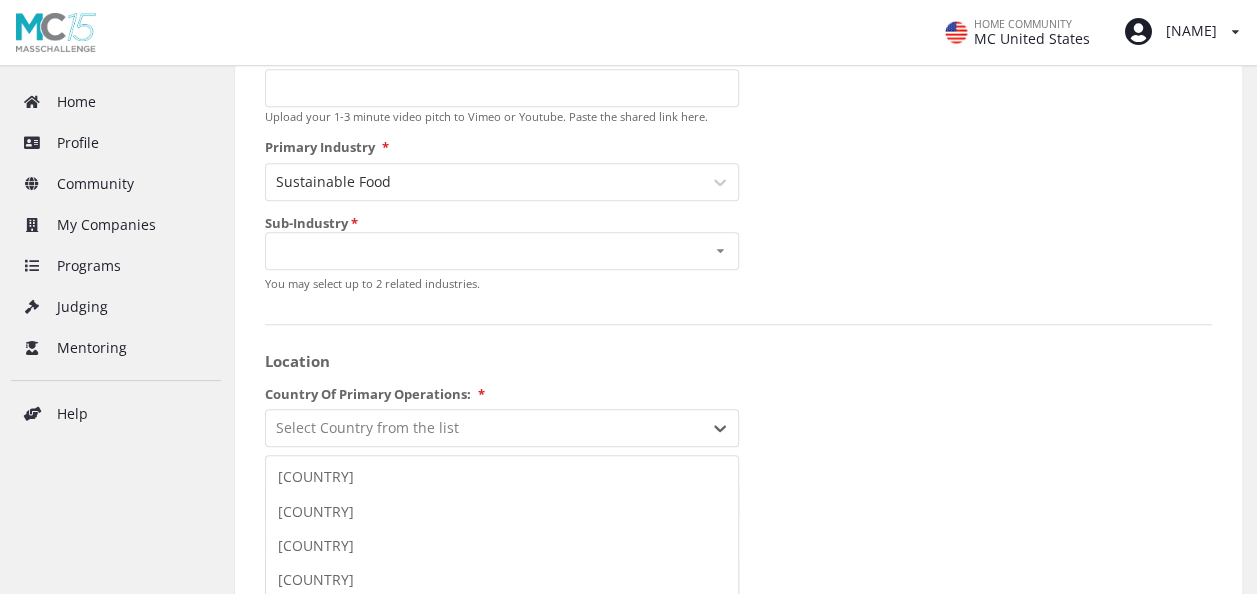 scroll, scrollTop: 978, scrollLeft: 0, axis: vertical 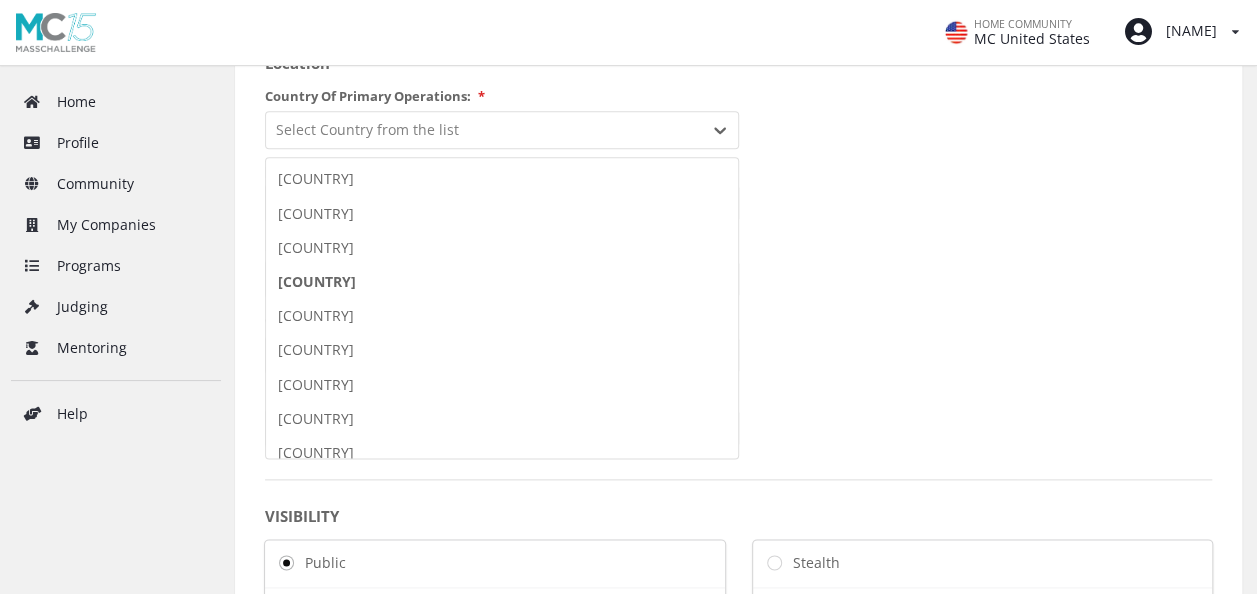 drag, startPoint x: 420, startPoint y: 562, endPoint x: 388, endPoint y: 392, distance: 172.98555 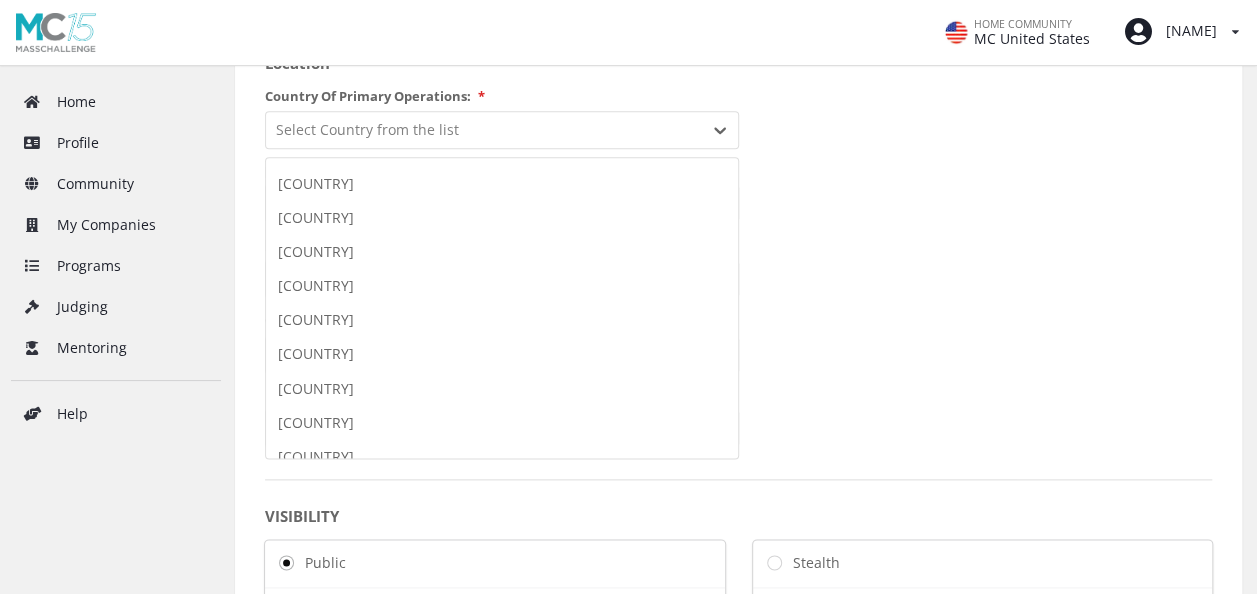 scroll, scrollTop: 8257, scrollLeft: 0, axis: vertical 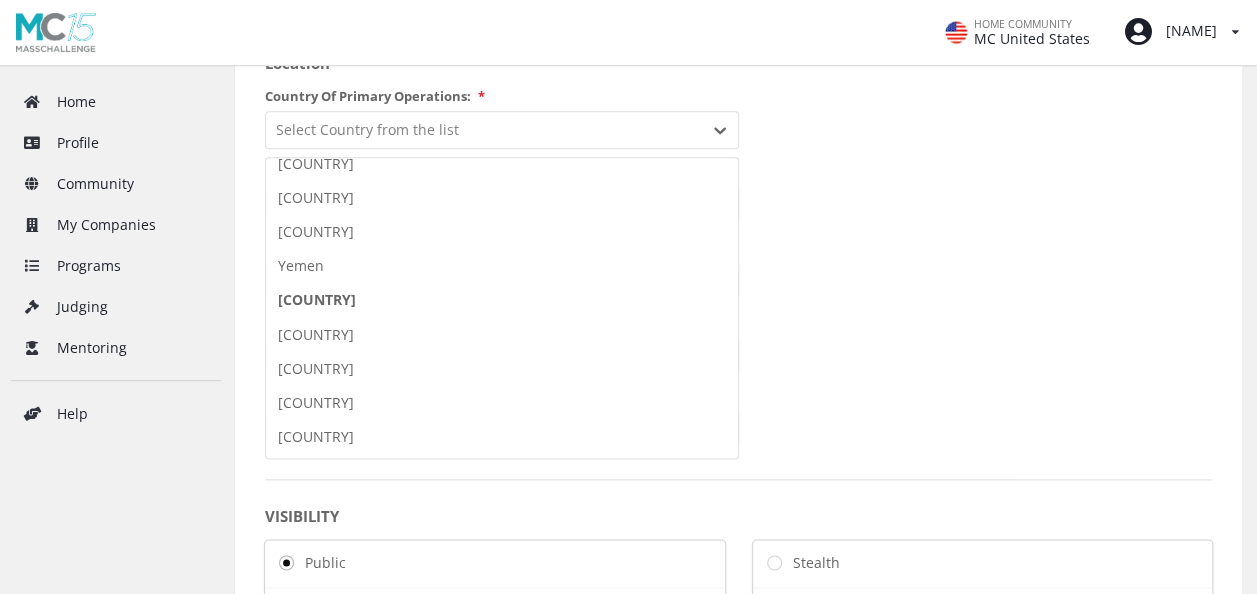 click on "[COUNTRY]" at bounding box center (502, 300) 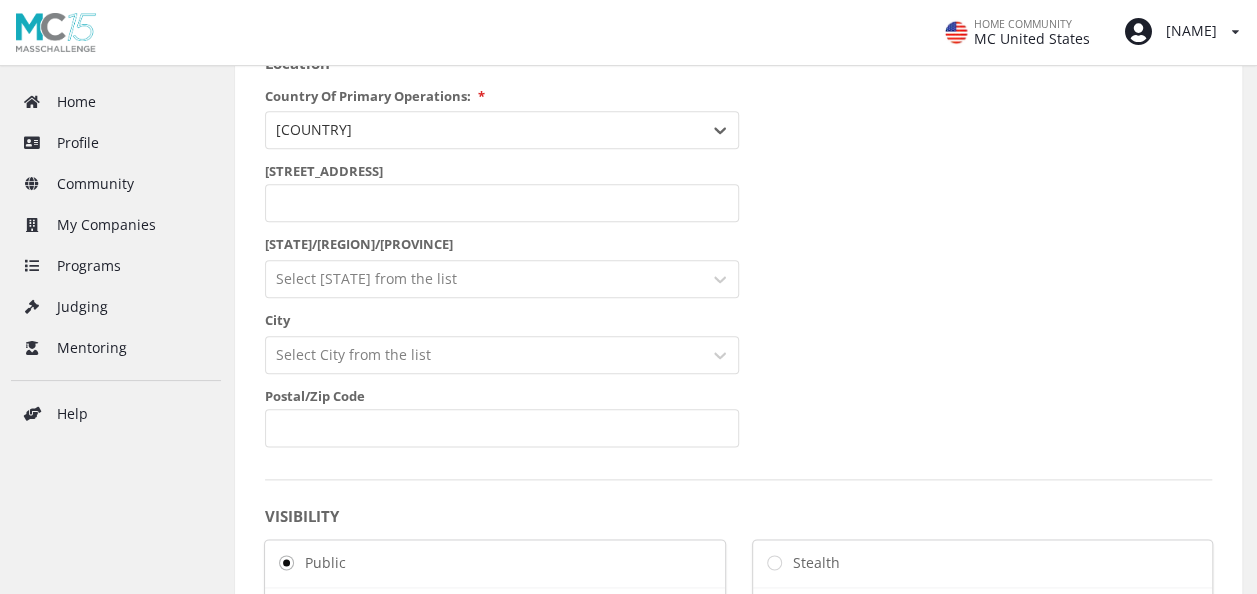 scroll, scrollTop: 1078, scrollLeft: 0, axis: vertical 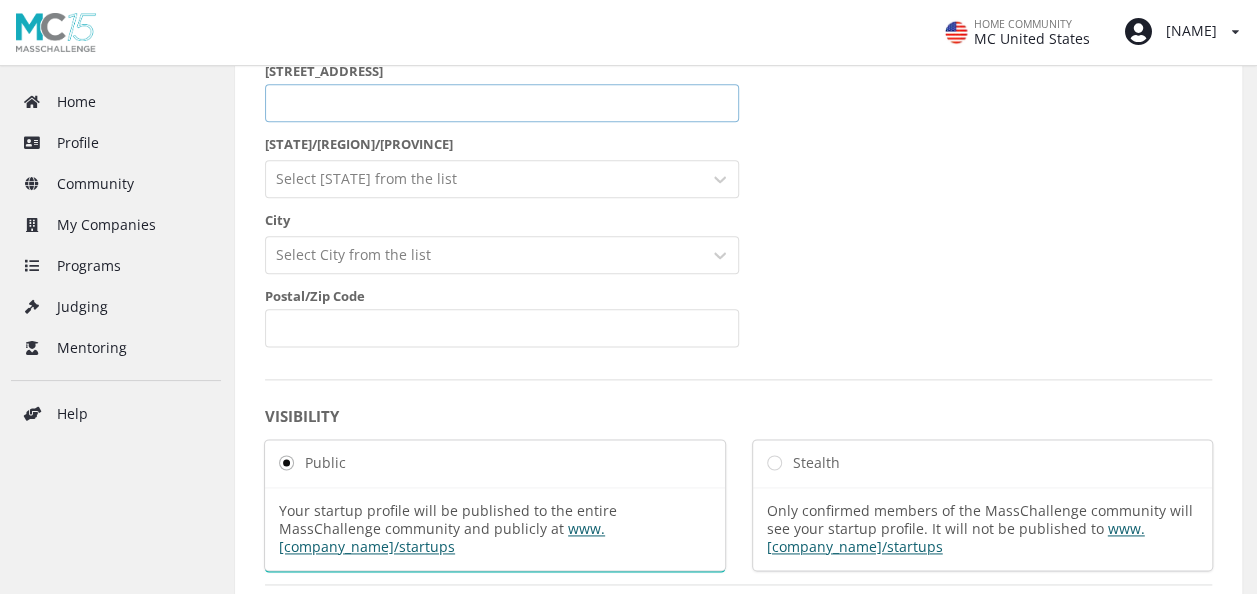 click on "[STREET_ADDRESS]" at bounding box center [502, 103] 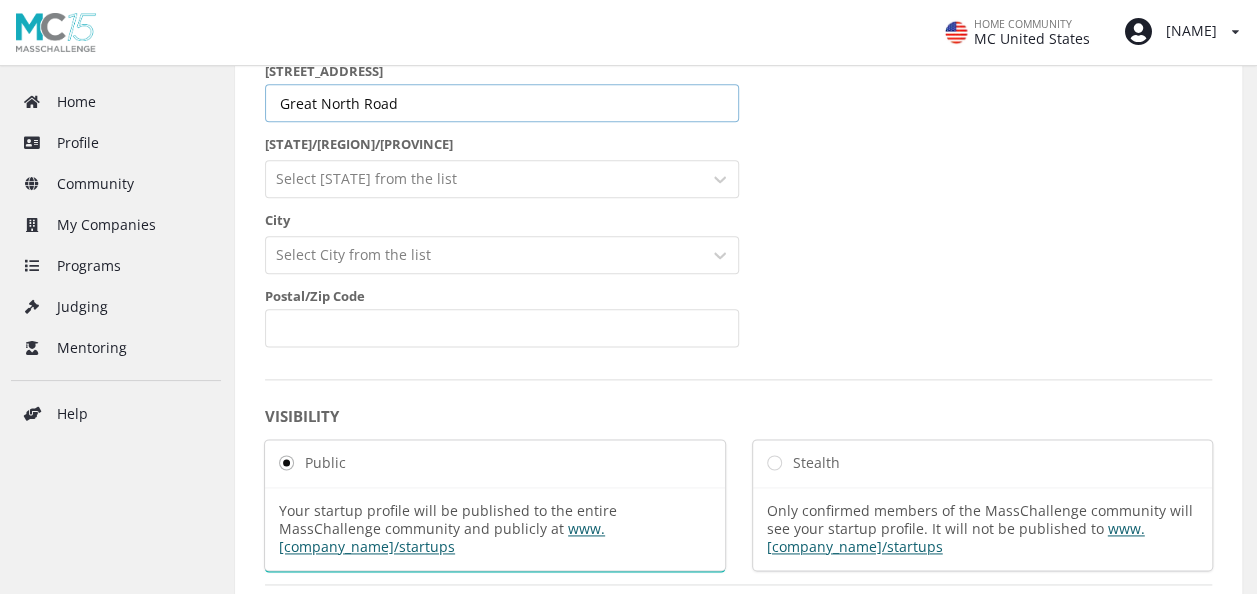 type on "Great North Road" 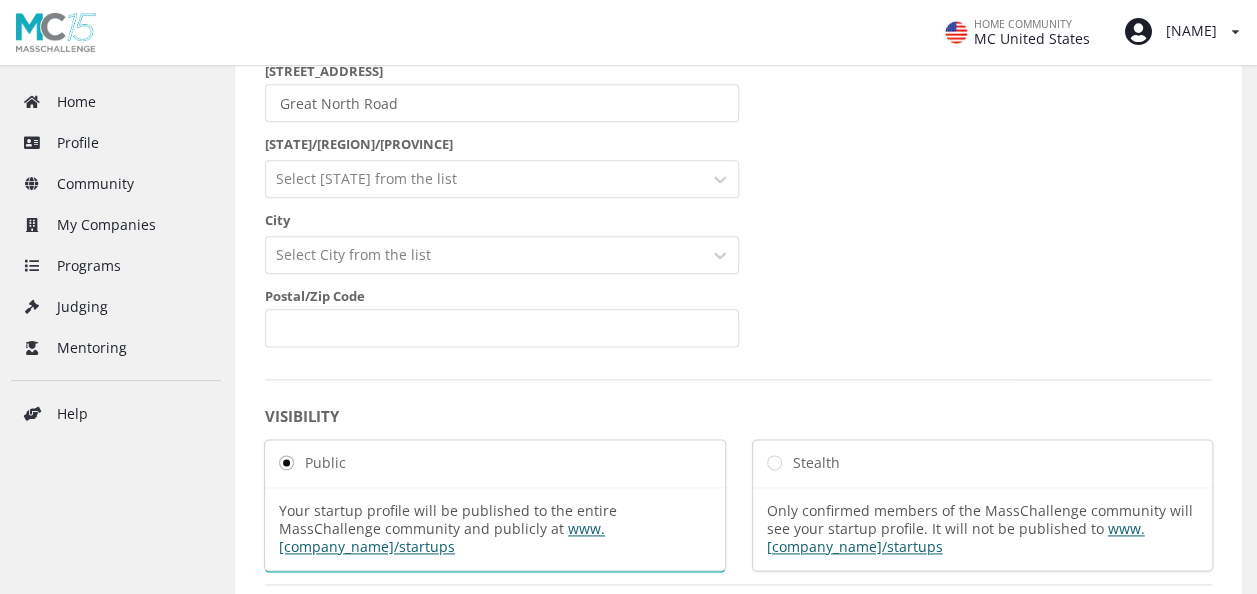 scroll, scrollTop: 1126, scrollLeft: 0, axis: vertical 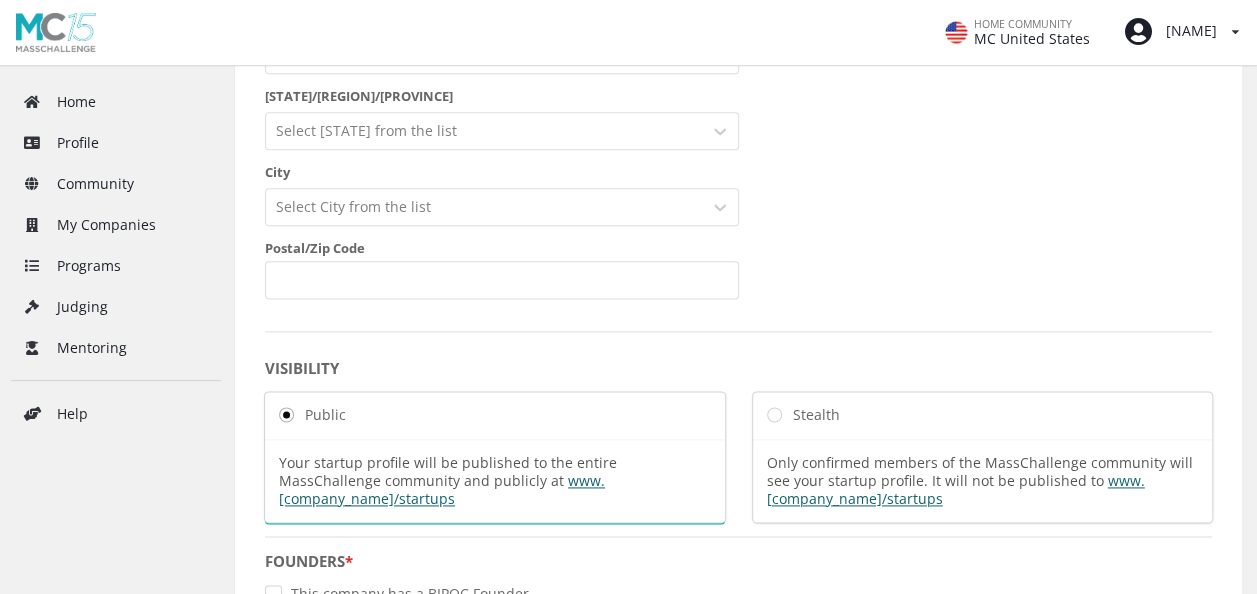 click on "Select [STATE] from the list" at bounding box center (502, 131) 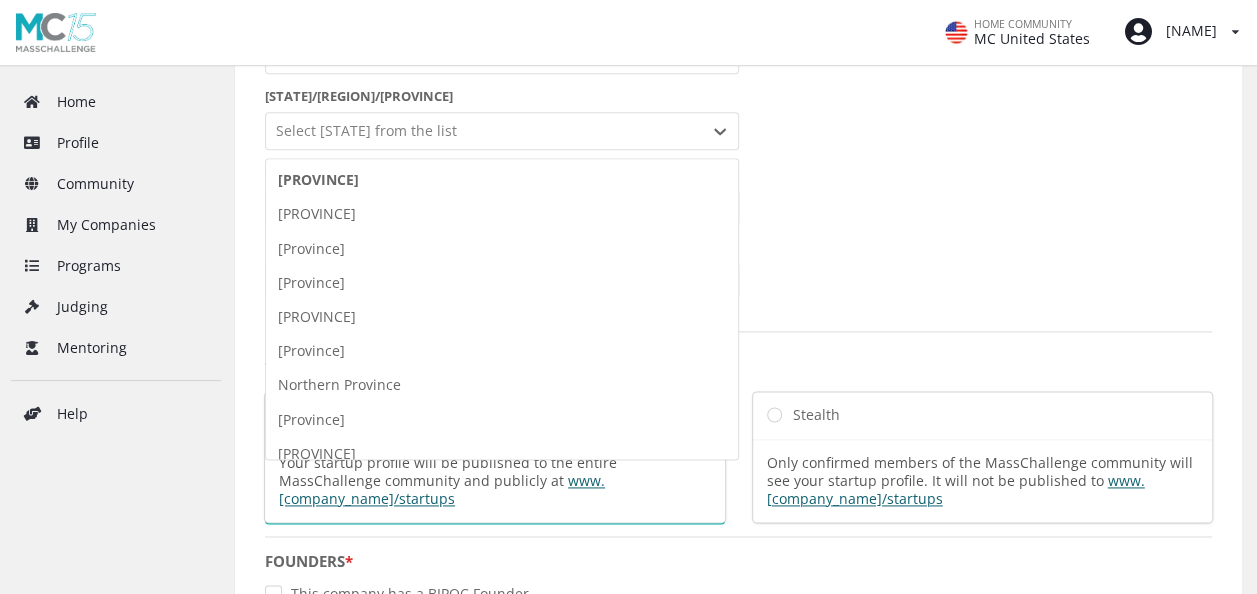 click on "[PROVINCE]" at bounding box center [502, 180] 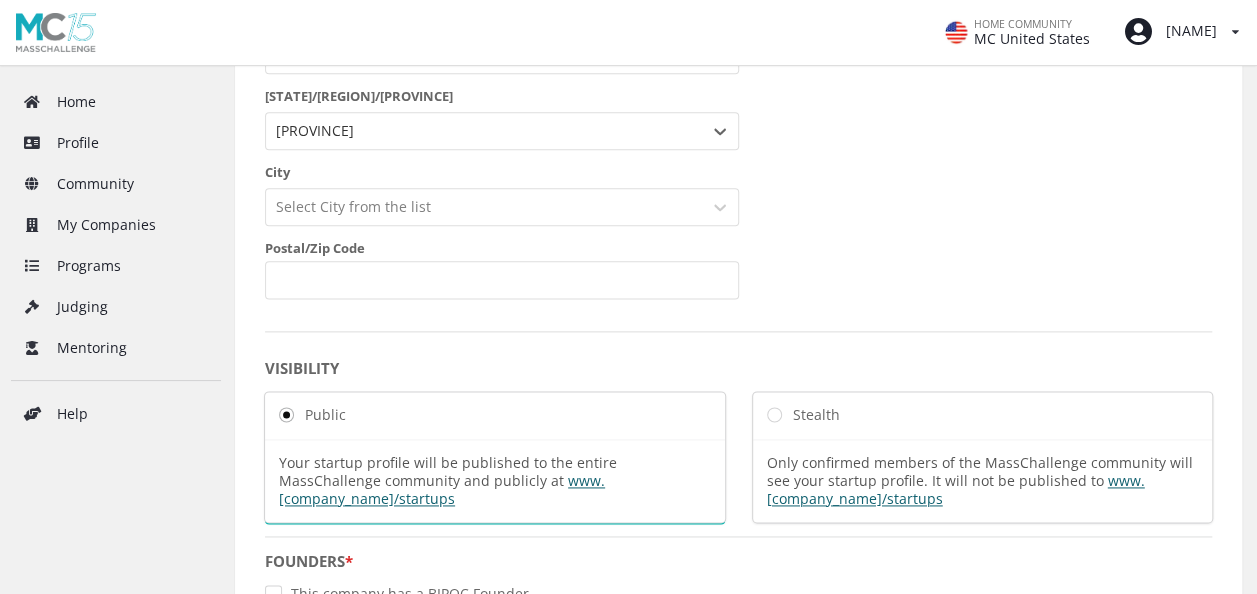 scroll, scrollTop: 1159, scrollLeft: 0, axis: vertical 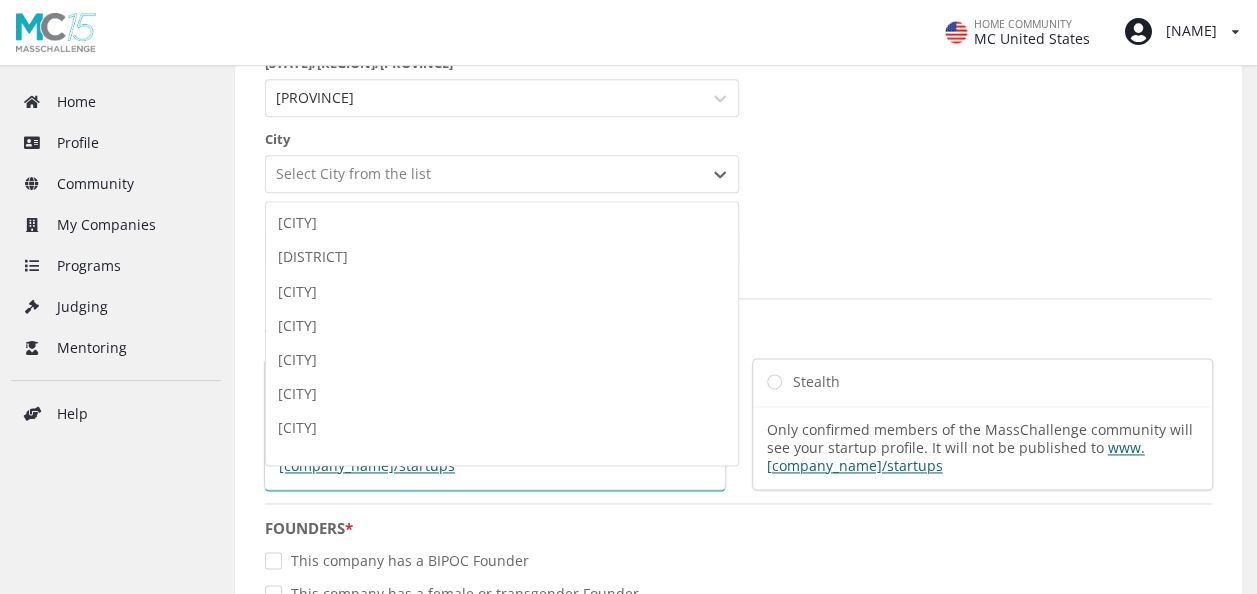 click at bounding box center [484, 174] 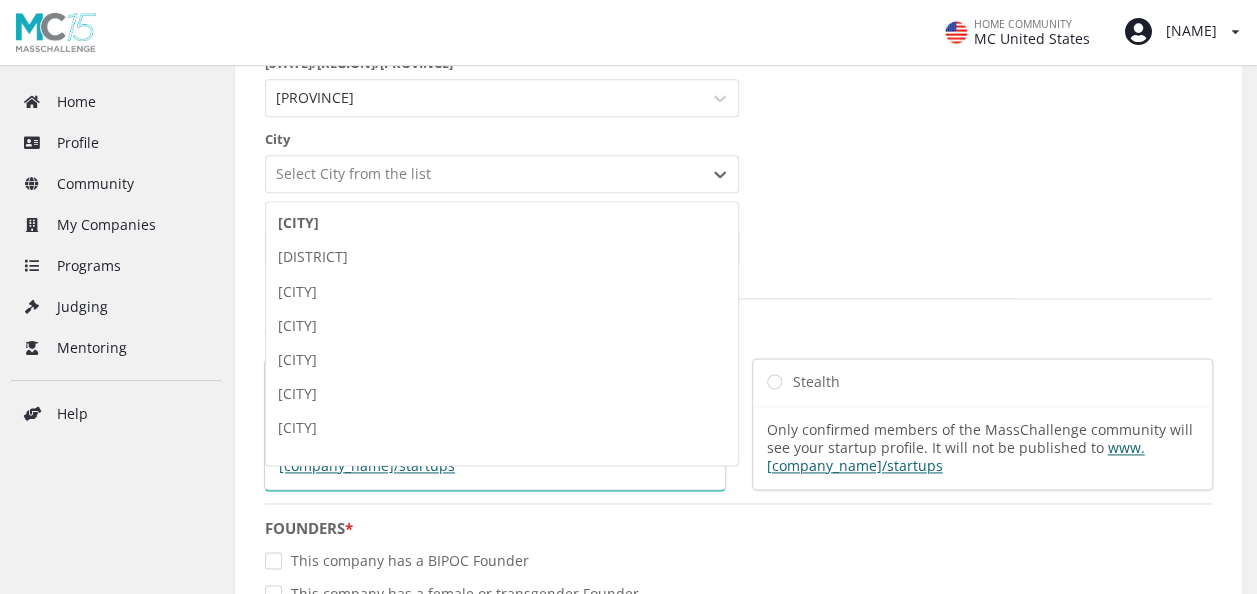 click on "[CITY]" at bounding box center [502, 223] 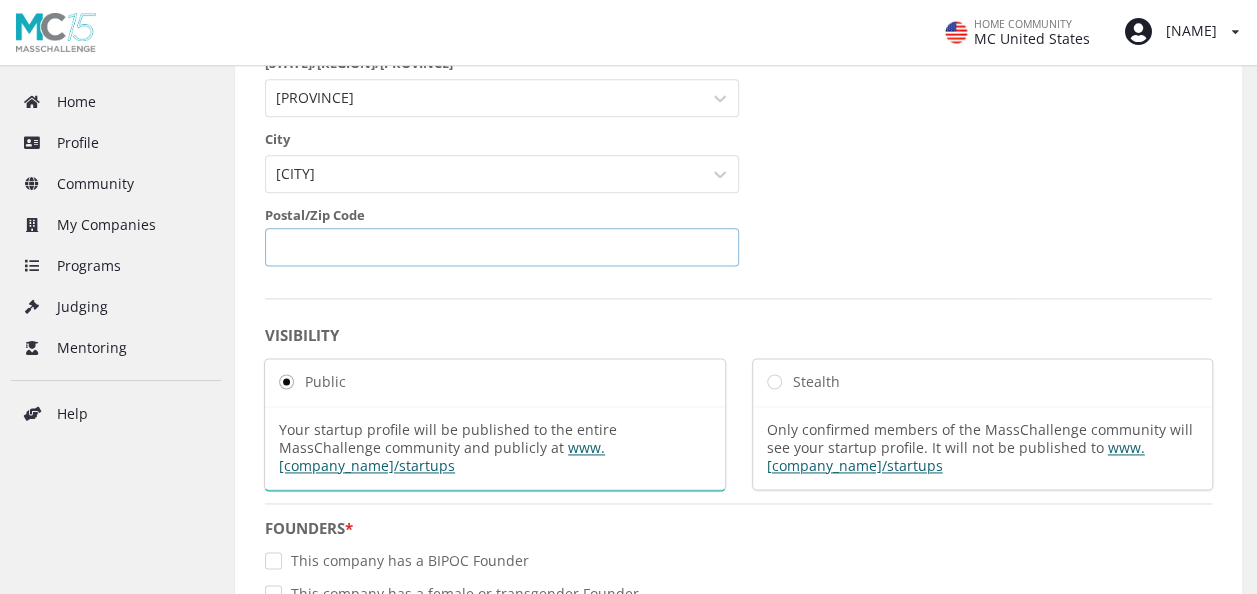 click on "Postal/Zip Code" at bounding box center [502, 247] 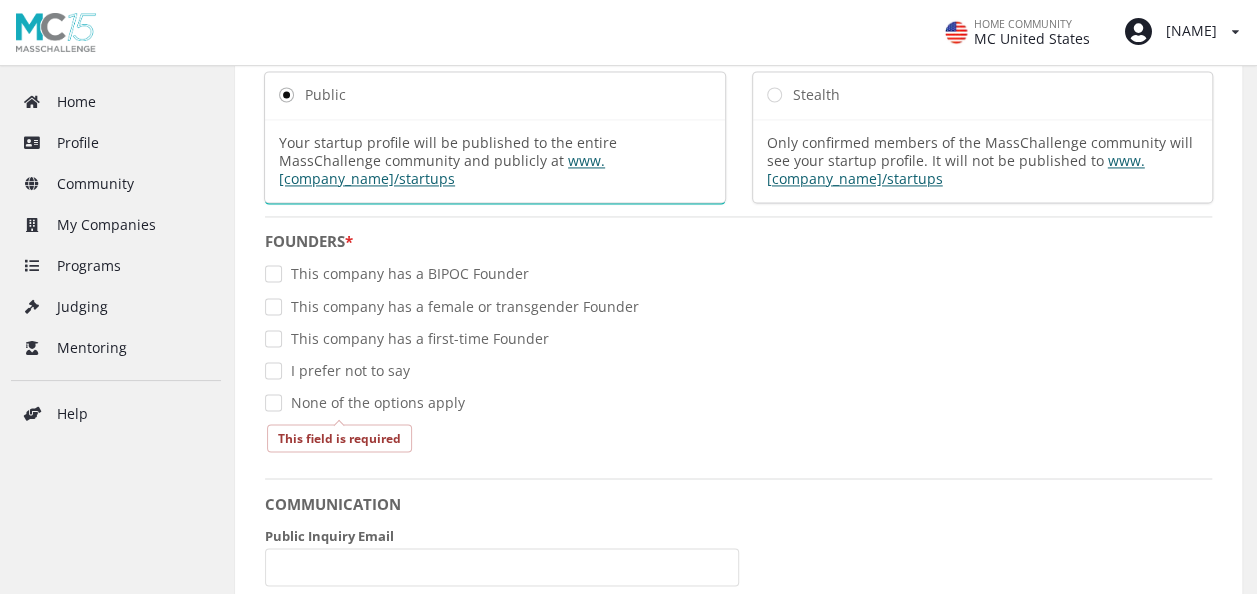 scroll, scrollTop: 1456, scrollLeft: 0, axis: vertical 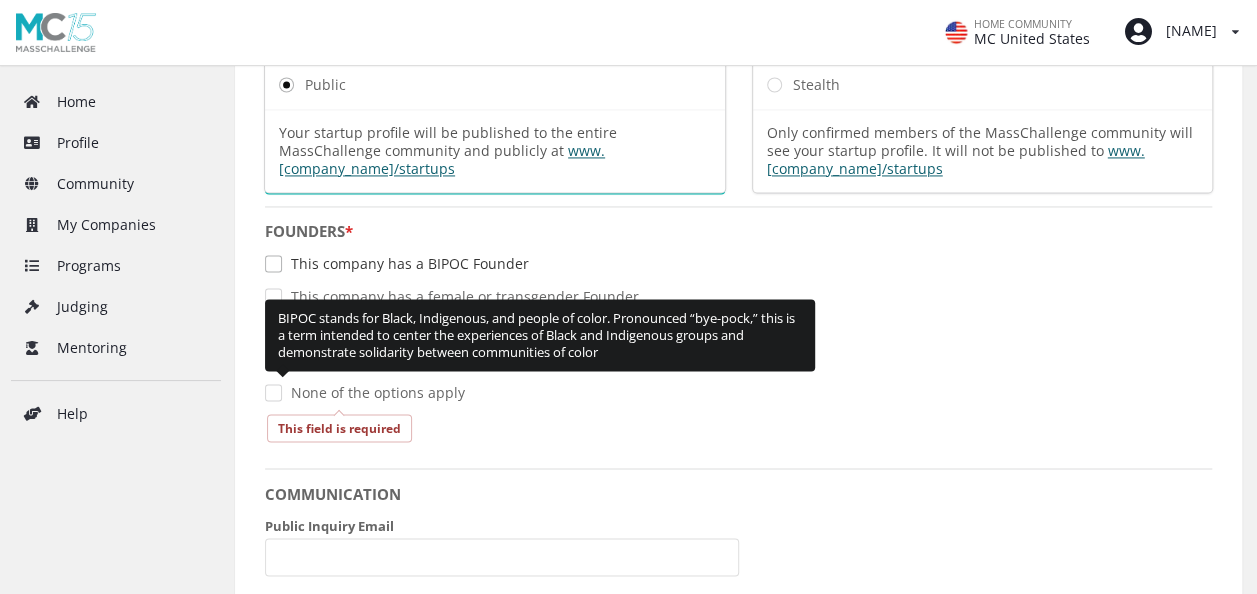 click on "This company has a BIPOC Founder" at bounding box center (397, 263) 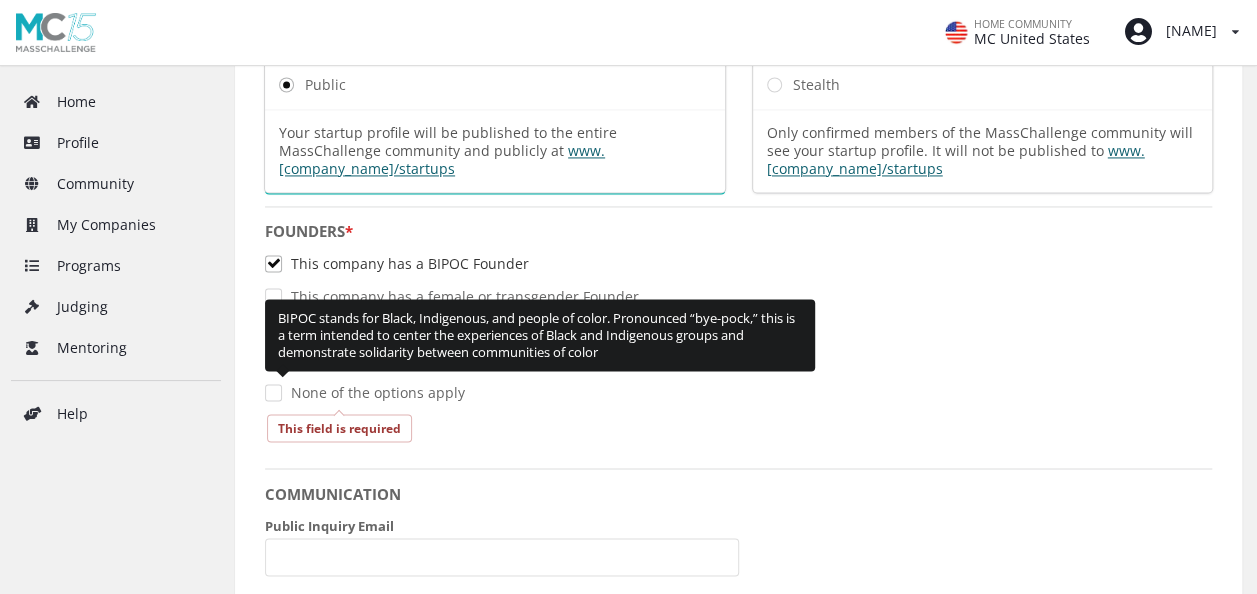 checkbox on "true" 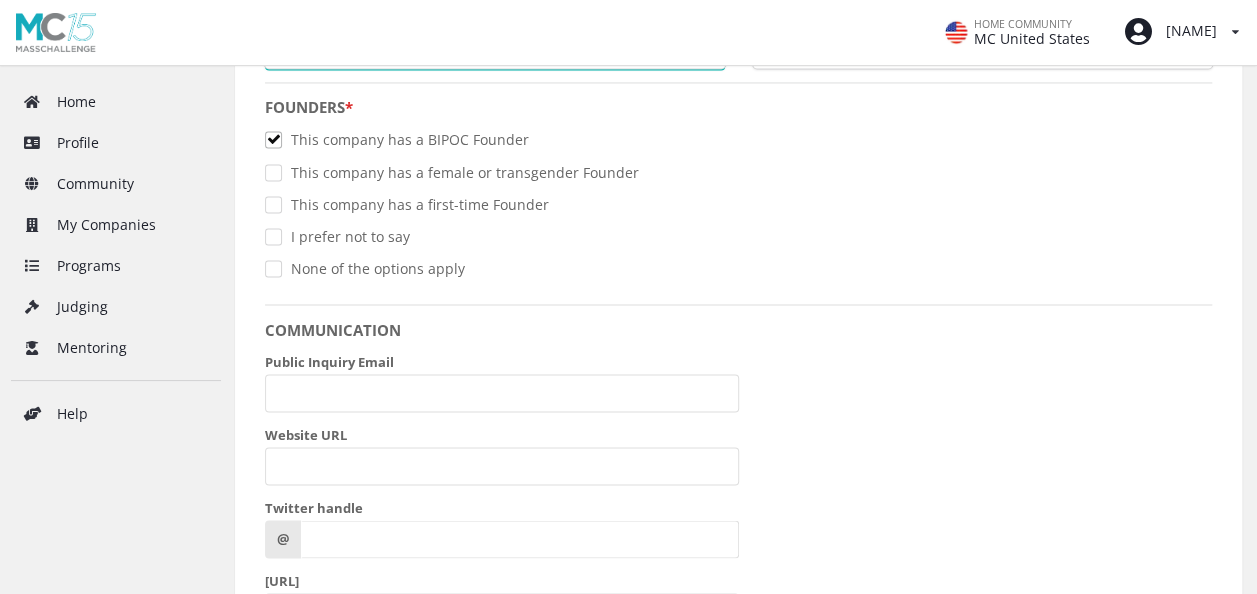 scroll, scrollTop: 1582, scrollLeft: 0, axis: vertical 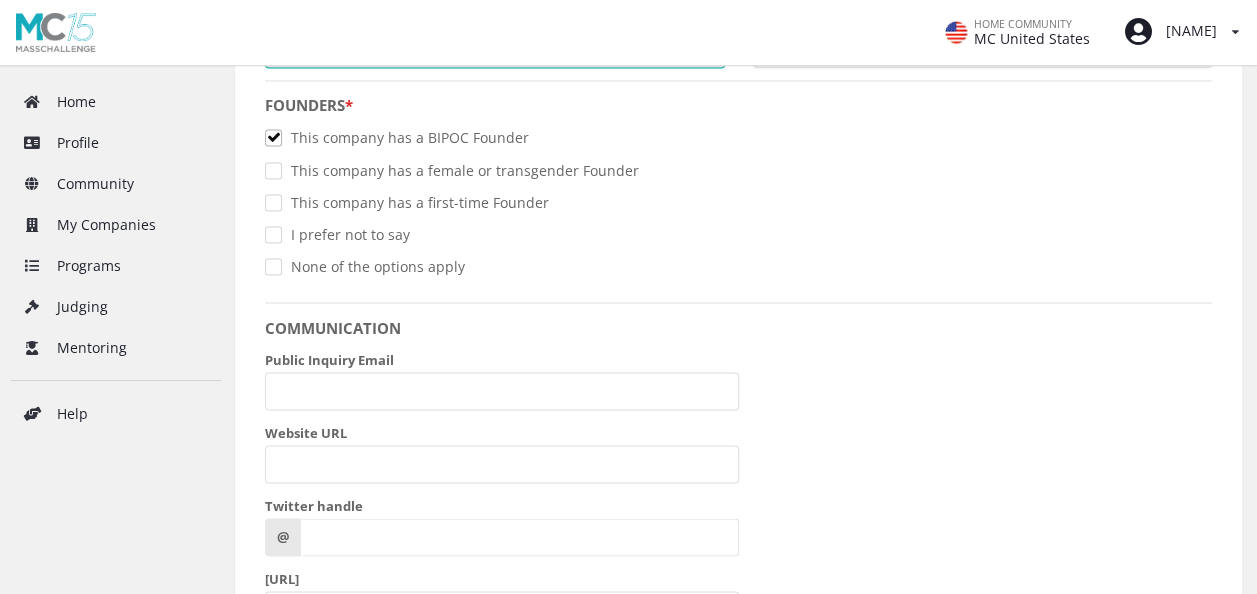 type on "[ZIP_CODE]" 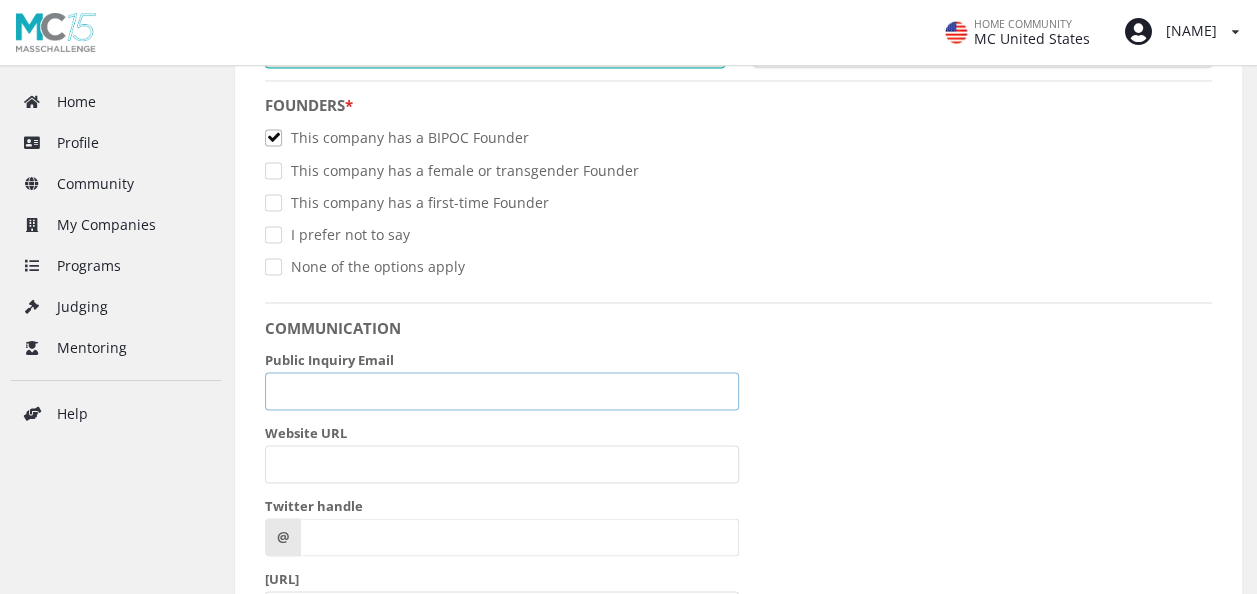 click on "Public Inquiry Email" at bounding box center [502, 391] 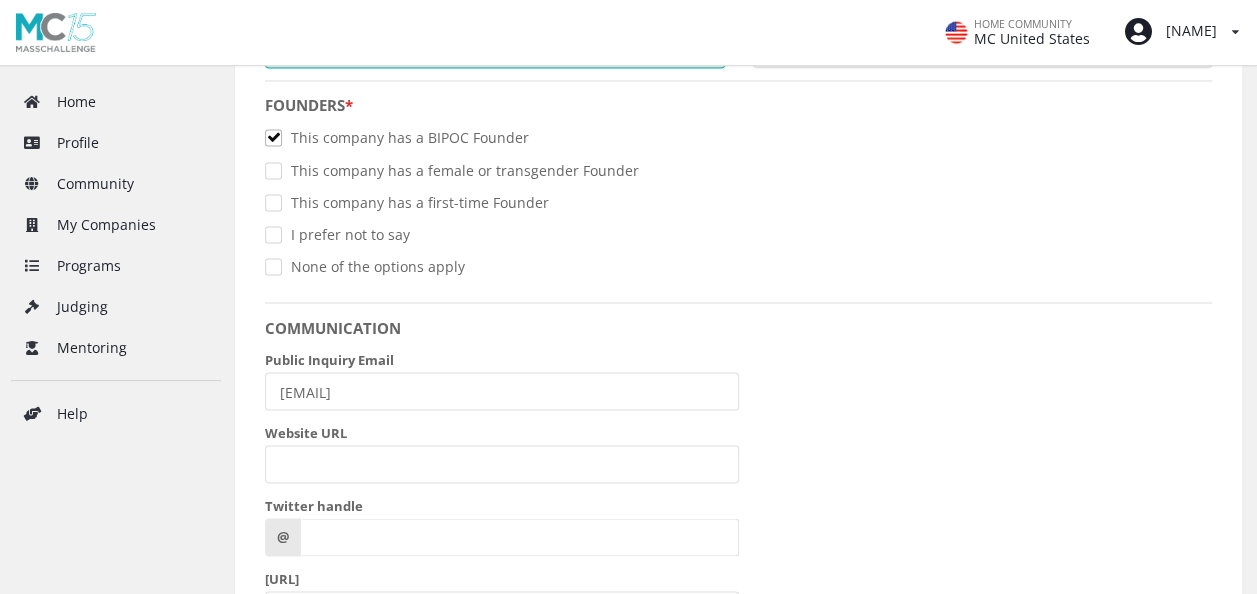 type on "[COUNTRY]" 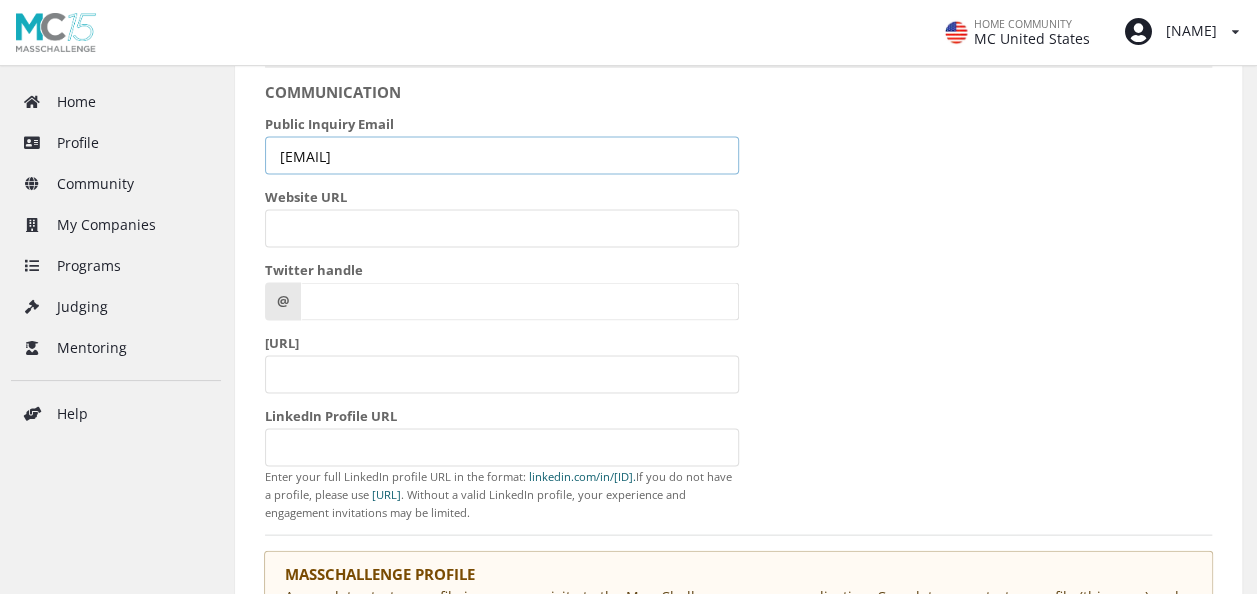 scroll, scrollTop: 1834, scrollLeft: 0, axis: vertical 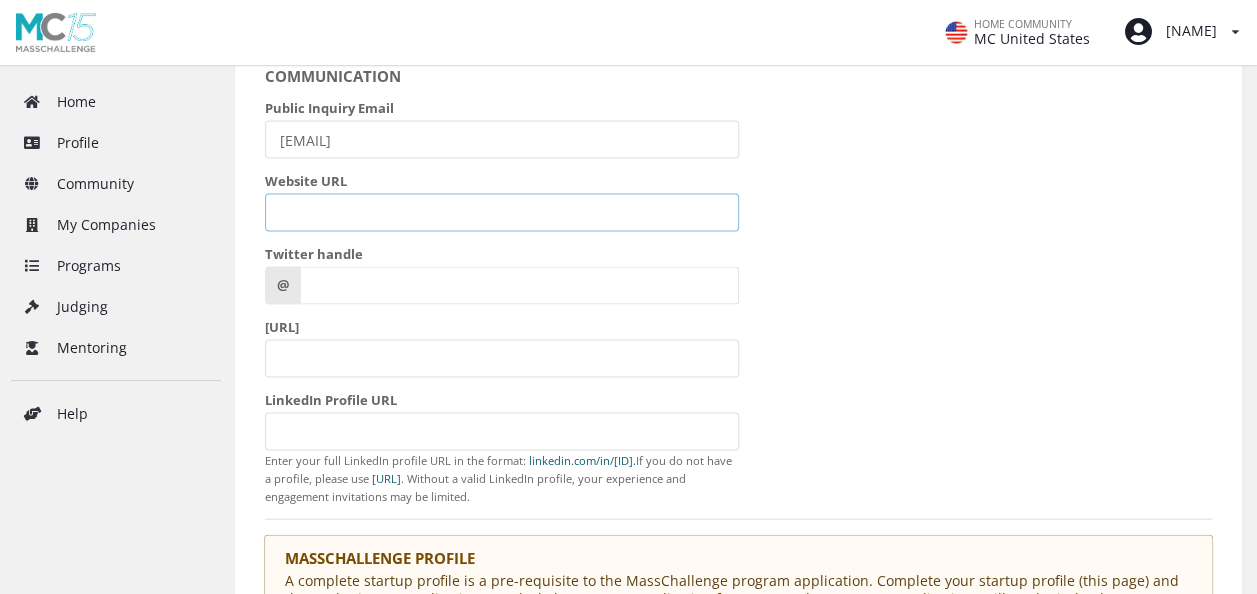click on "Website URL" at bounding box center [502, 212] 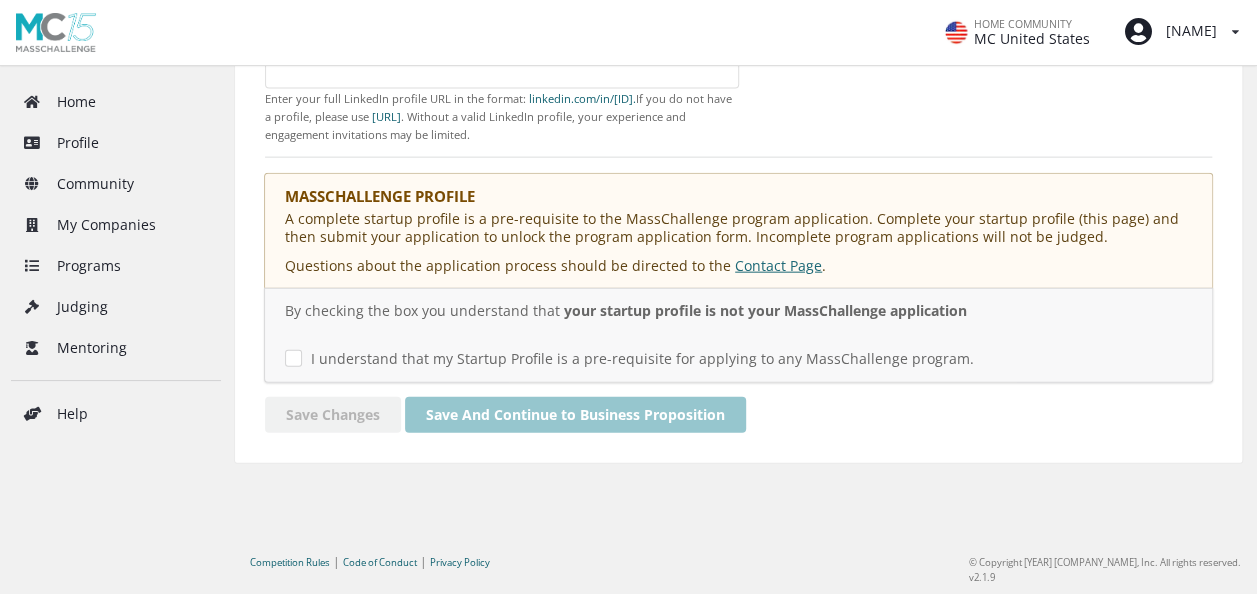 scroll, scrollTop: 2208, scrollLeft: 0, axis: vertical 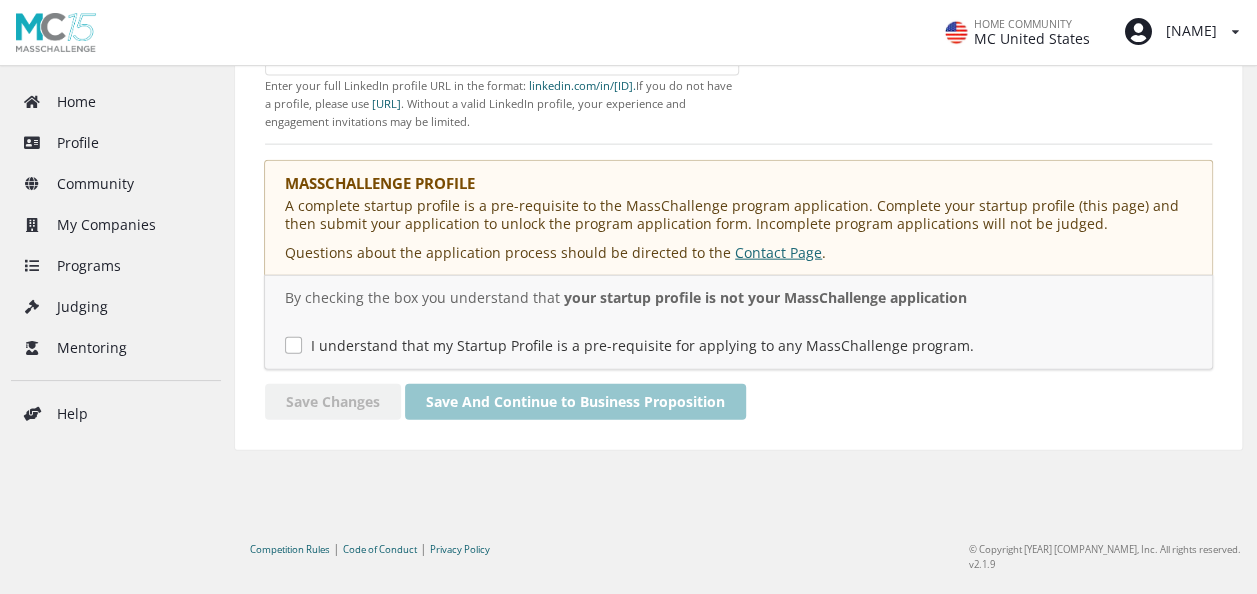 click on "I understand that my Startup Profile is a pre-requisite for applying to any MassChallenge program." at bounding box center (629, 345) 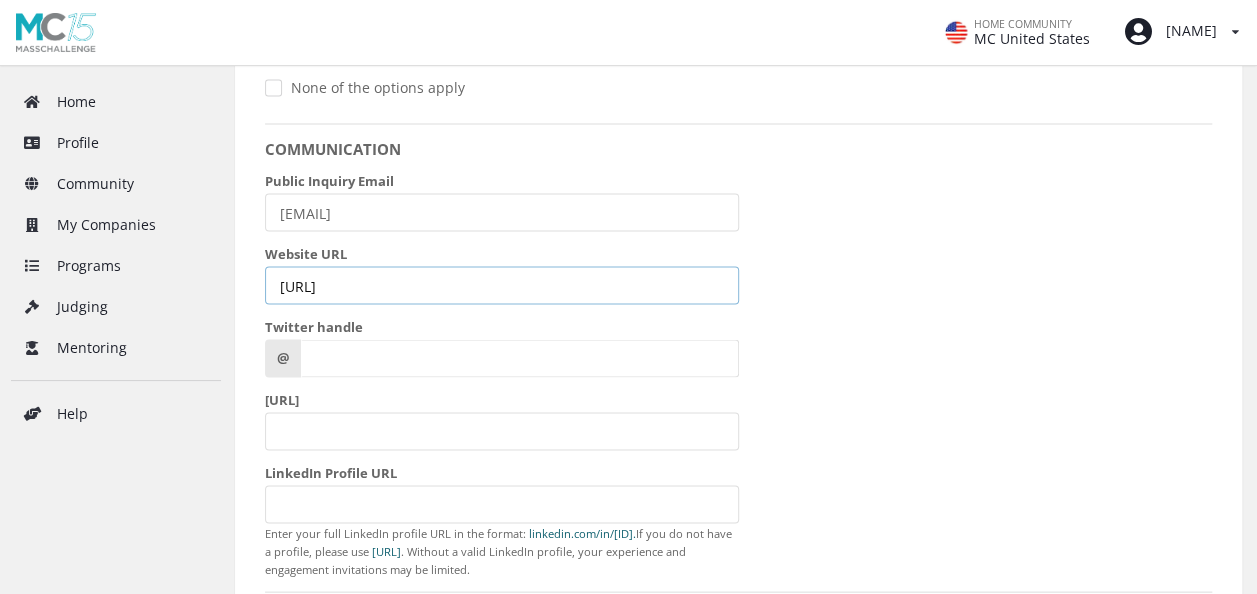 scroll, scrollTop: 1747, scrollLeft: 0, axis: vertical 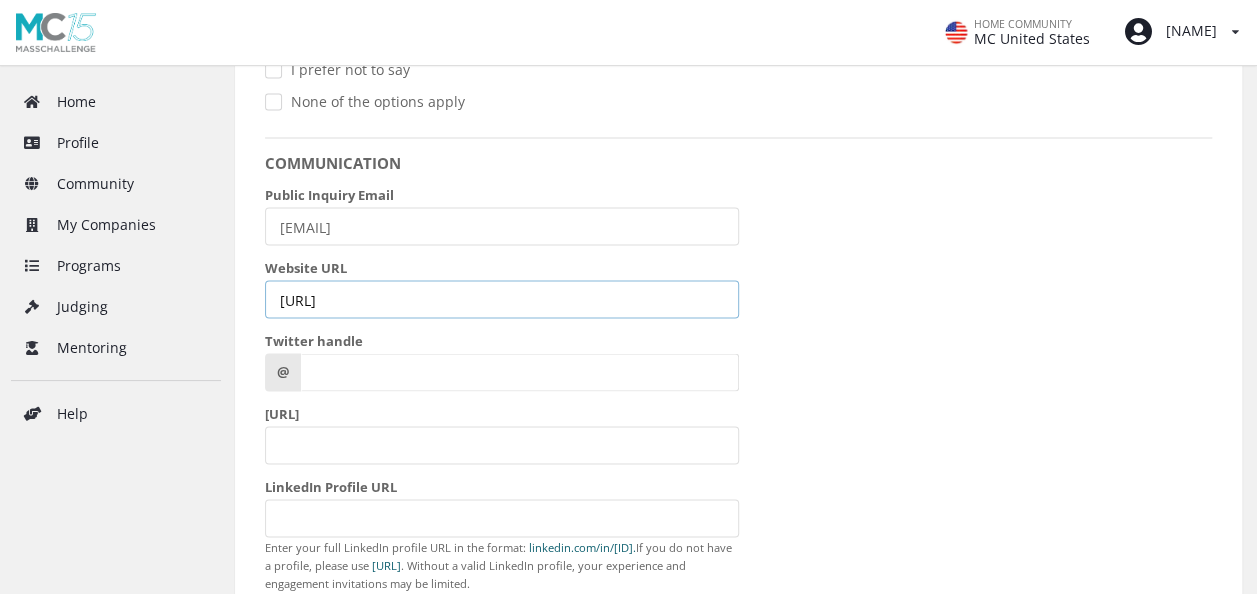type on "[URL]" 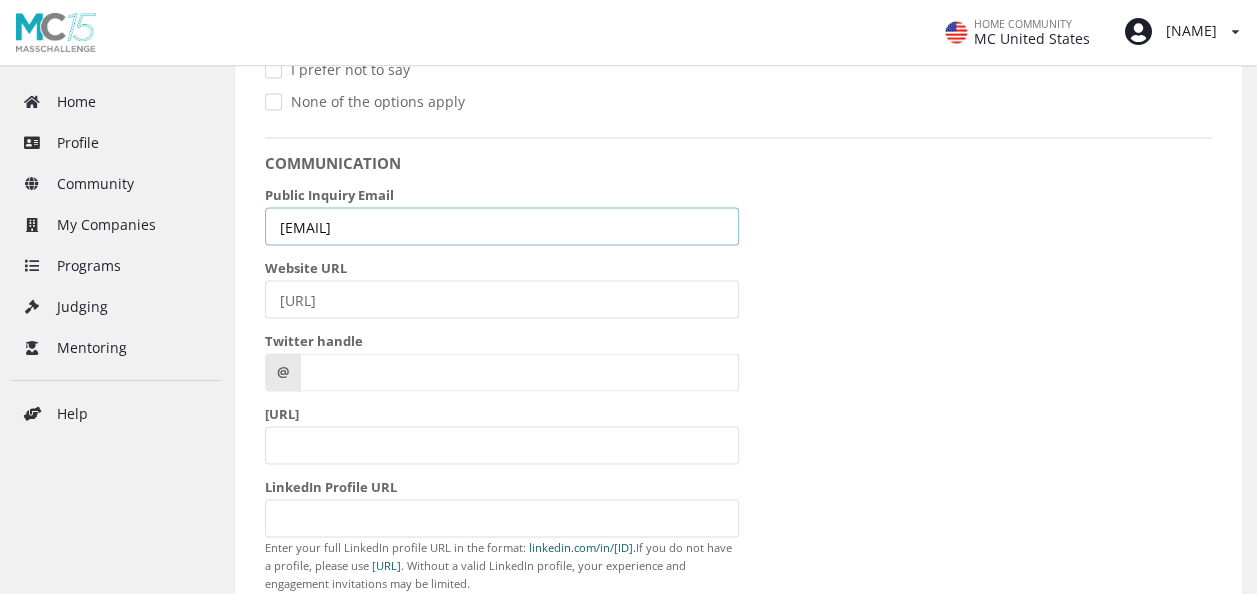 click on "[EMAIL]" at bounding box center (502, 226) 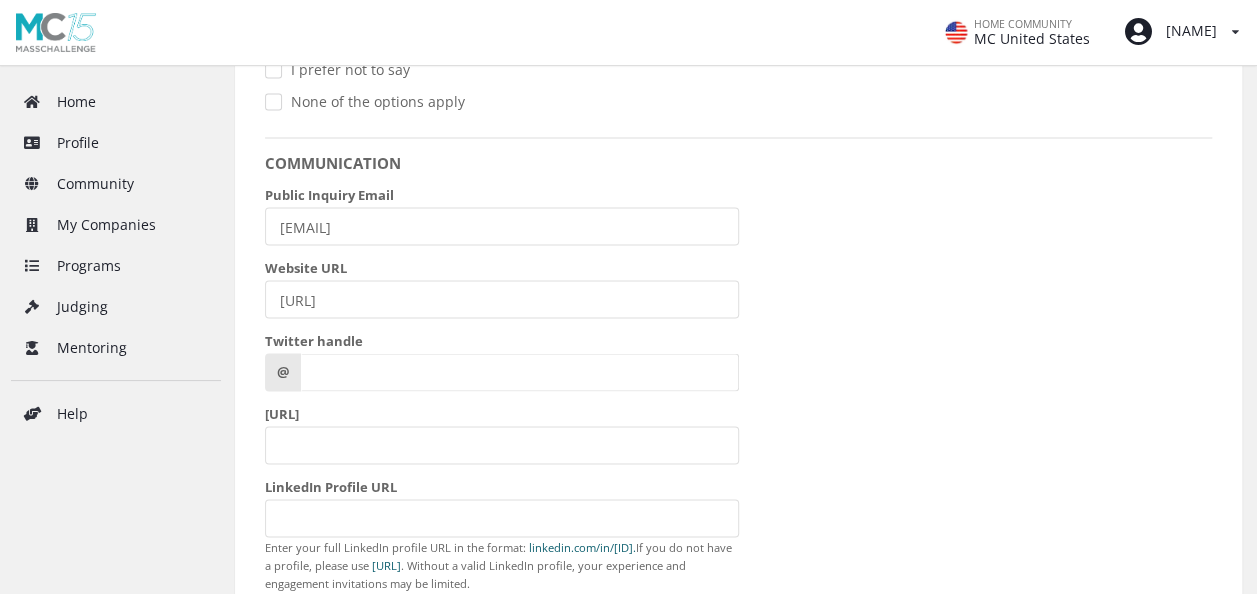 click on "Public Inquiry Email" at bounding box center (502, 194) 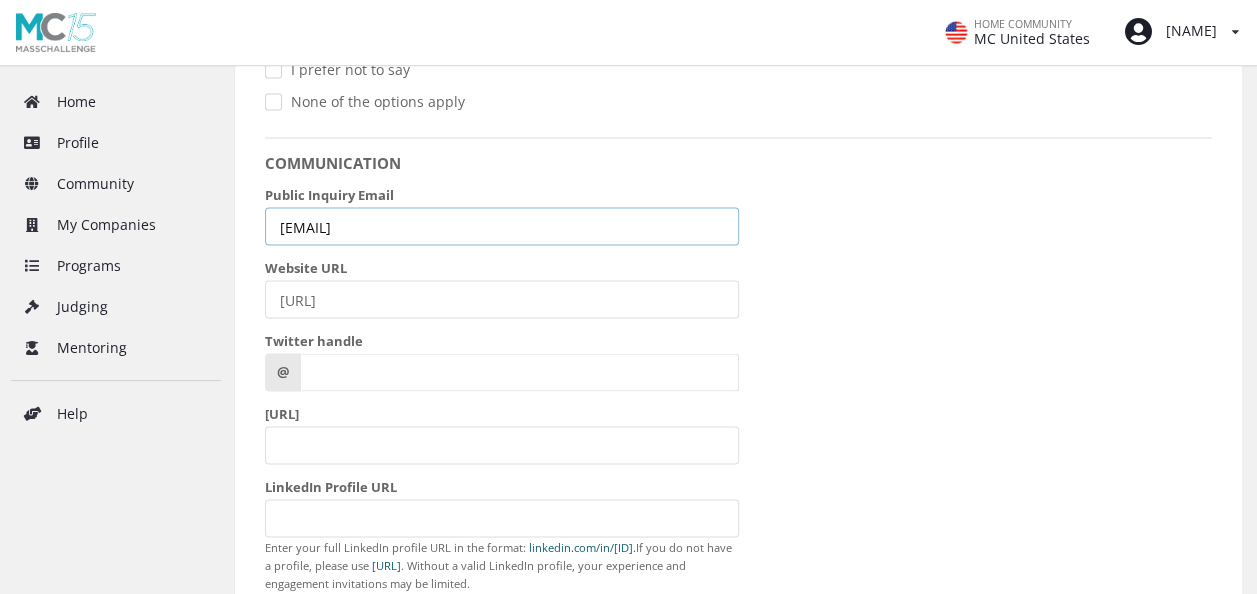 click on "[EMAIL]" at bounding box center [502, 226] 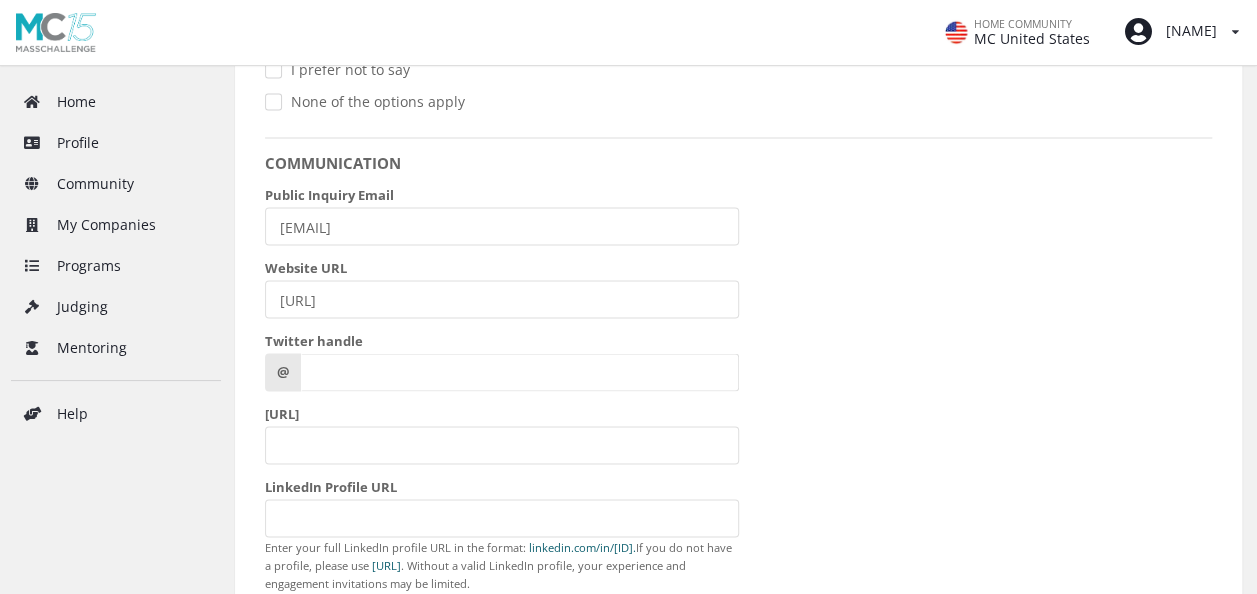 click on "Startup Name Ubuntu Seed Limited Year Founded 10/[YEAR] [MM]/[YYYY] Logo   Any png or jpg up to  2MB . Ideal dimensions: 600 × 400 pixels. Elevator Pitch 0   /   300  characters Video Elevator Pitch URL Upload your 1-3 minute video pitch to Vimeo or Youtube. Paste the shared link here. Primary Industry *   Sustainable Food Sub-Industry   * Alternative Proteins and plant-based ingredients Feed and Pet solutions Food losses and waste reduction Food Packaging Food supply chain innovation Other area of Sustainable Food Regenerative agriculture, agritech and urban farming You may select up to 2 related industries. Location Country Of Primary Operations:  *   Zambia Street Address Great North Road State/Region/Province   Central Province City   Chibombo Postal/Zip Code 10101 VISIBILITY Public Your startup profile will be published to the entire MassChallenge community and publicly at   masschallenge.org/startups Stealth   masschallenge.org/startups FOUNDERS   * This company has a BIPOC Founder I prefer not to say @" at bounding box center (738, -411) 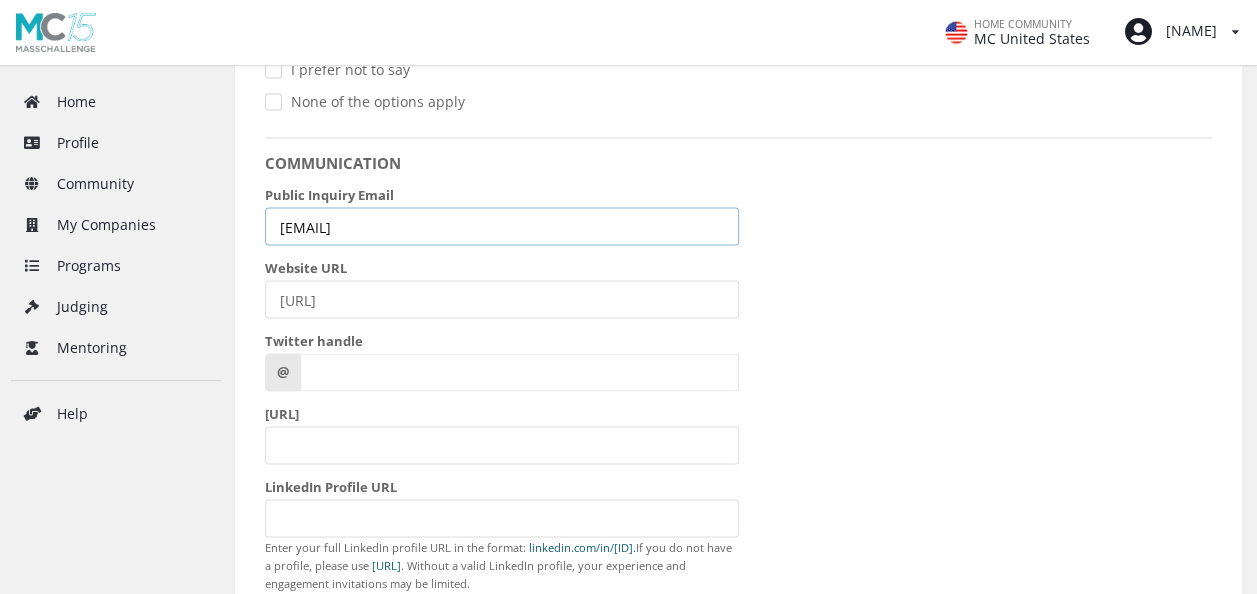 click on "[EMAIL]" at bounding box center [502, 226] 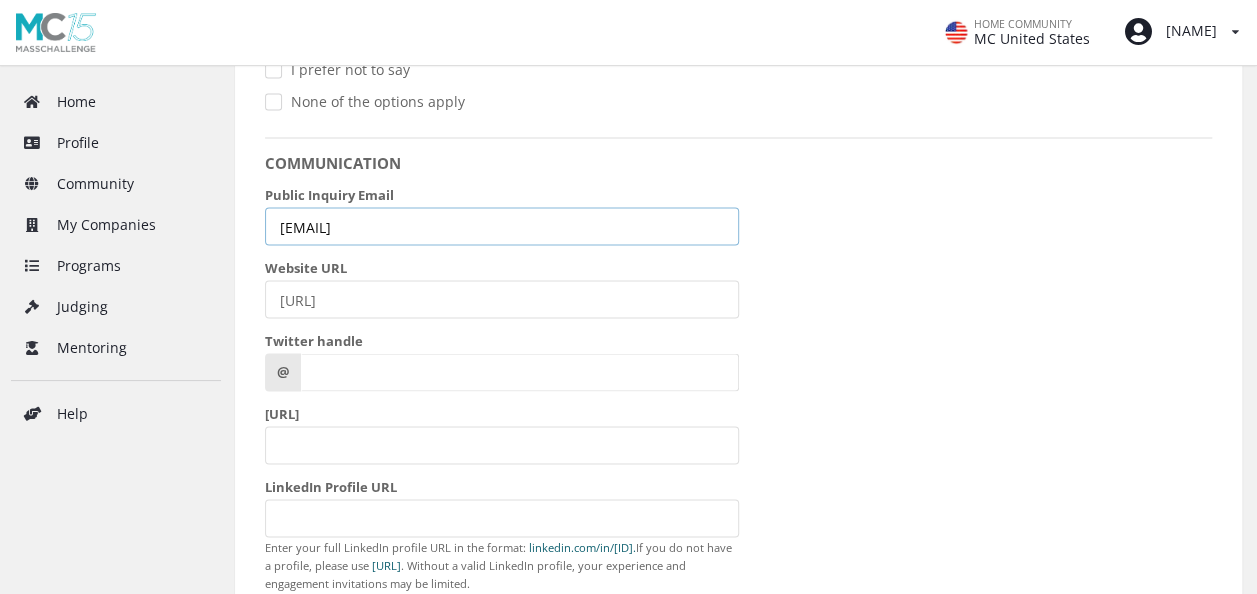 type on "[EMAIL]" 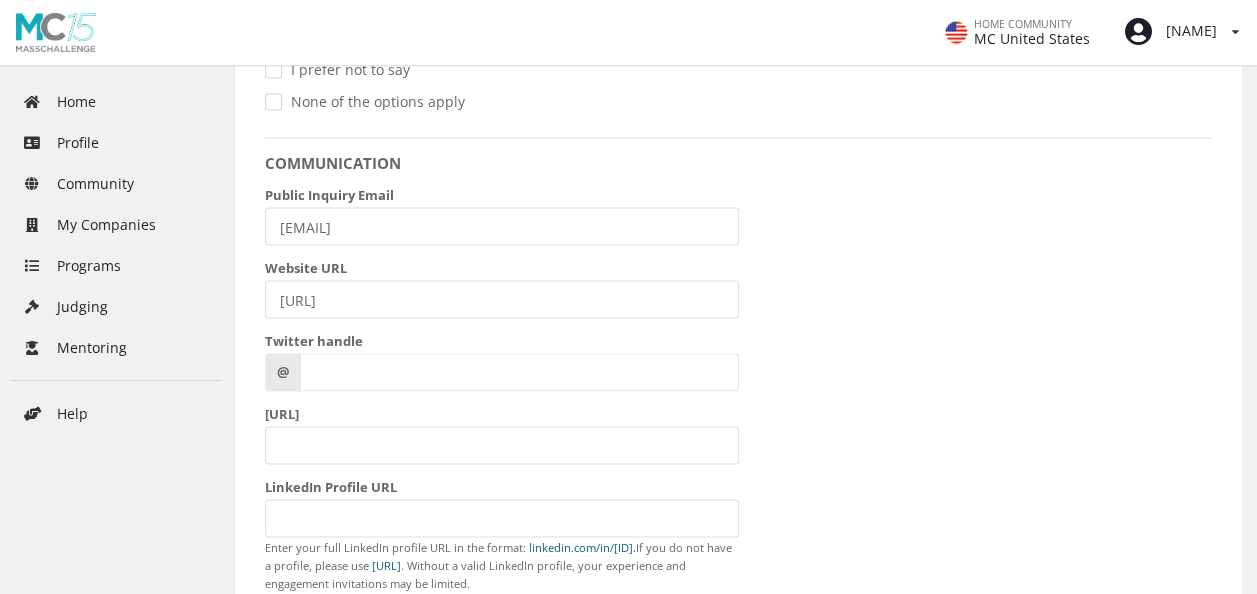 click on "Startup Name Ubuntu Seed Limited Year Founded 10/[YEAR] [MM]/[YYYY] Logo   Any png or jpg up to  2MB . Ideal dimensions: 600 × 400 pixels. Elevator Pitch 0   /   300  characters Video Elevator Pitch URL Upload your 1-3 minute video pitch to Vimeo or Youtube. Paste the shared link here. Primary Industry *   Sustainable Food Sub-Industry   * Alternative Proteins and plant-based ingredients Feed and Pet solutions Food losses and waste reduction Food Packaging Food supply chain innovation Other area of Sustainable Food Regenerative agriculture, agritech and urban farming You may select up to 2 related industries. Location Country Of Primary Operations:  *   Zambia Street Address Great North Road State/Region/Province   Central Province City   Chibombo Postal/Zip Code 10101 VISIBILITY Public Your startup profile will be published to the entire MassChallenge community and publicly at   masschallenge.org/startups Stealth   masschallenge.org/startups FOUNDERS   * This company has a BIPOC Founder I prefer not to say @" at bounding box center [738, -411] 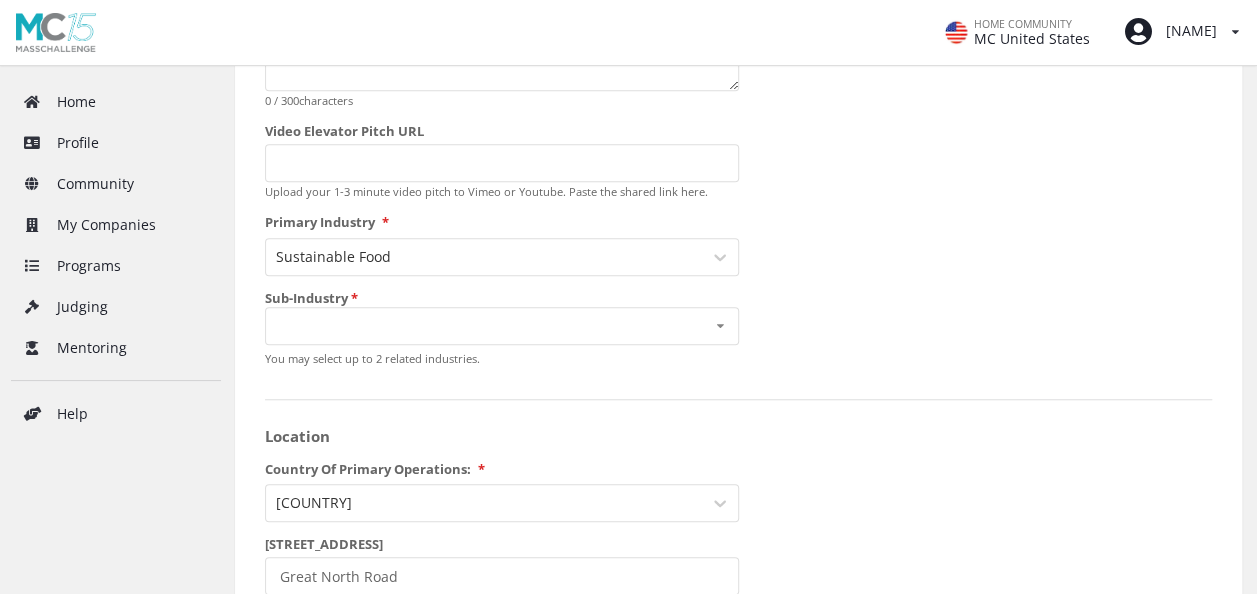 scroll, scrollTop: 603, scrollLeft: 0, axis: vertical 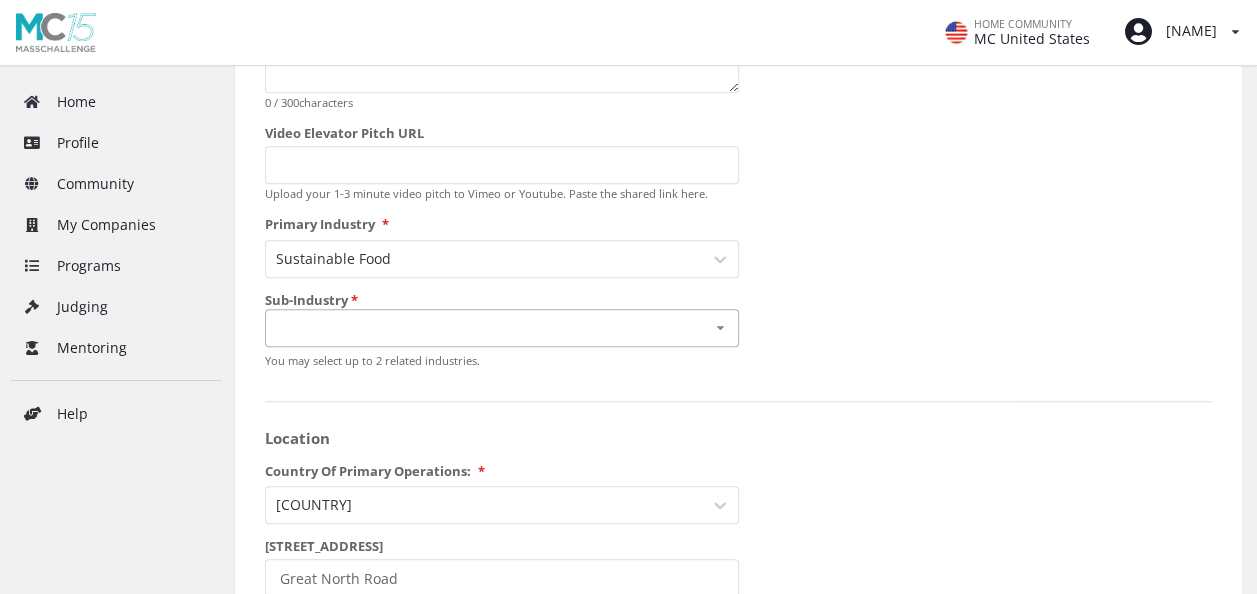 click at bounding box center (720, 328) 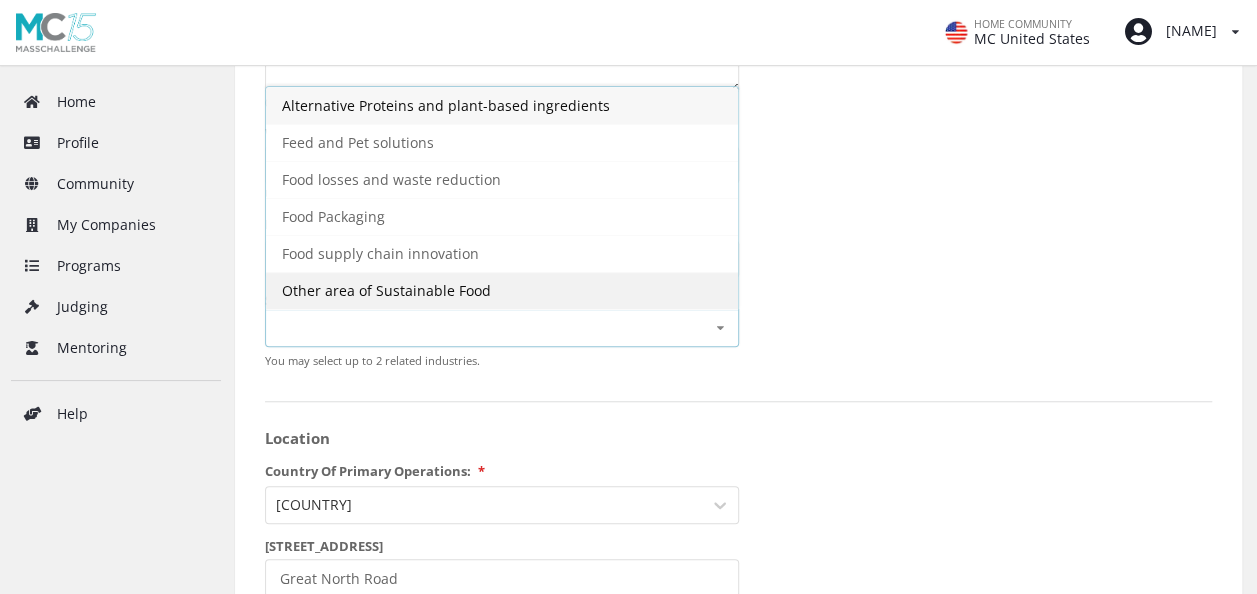 click on "Other area of Sustainable Food" at bounding box center [502, 290] 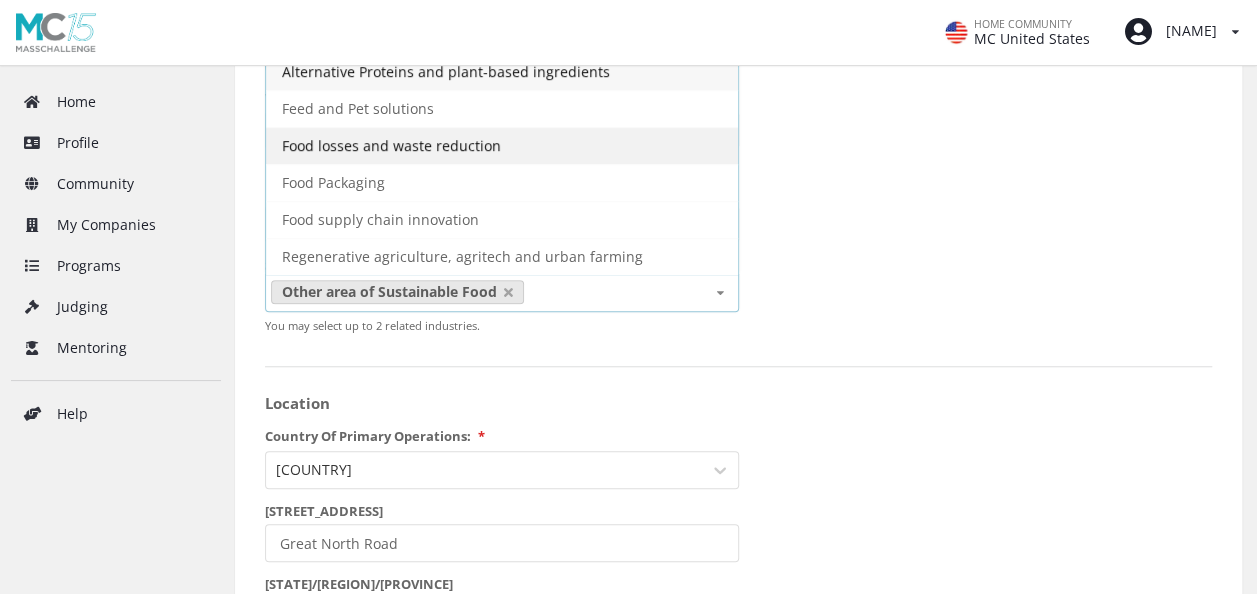 scroll, scrollTop: 642, scrollLeft: 0, axis: vertical 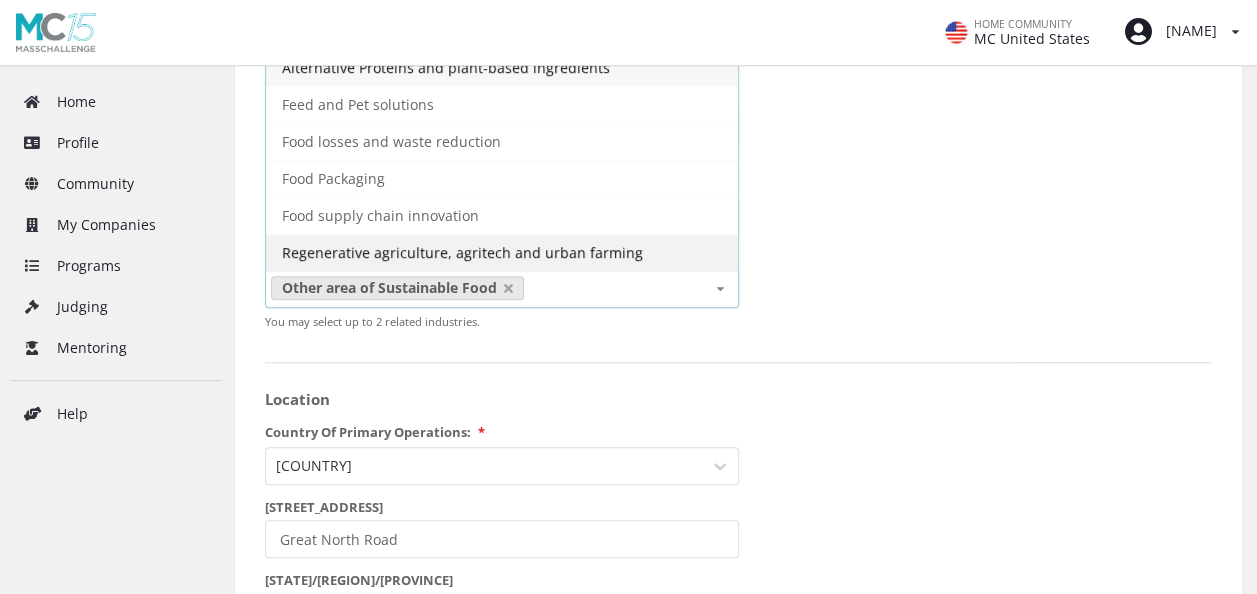 click on "Regenerative agriculture, agritech and urban farming" at bounding box center [446, 67] 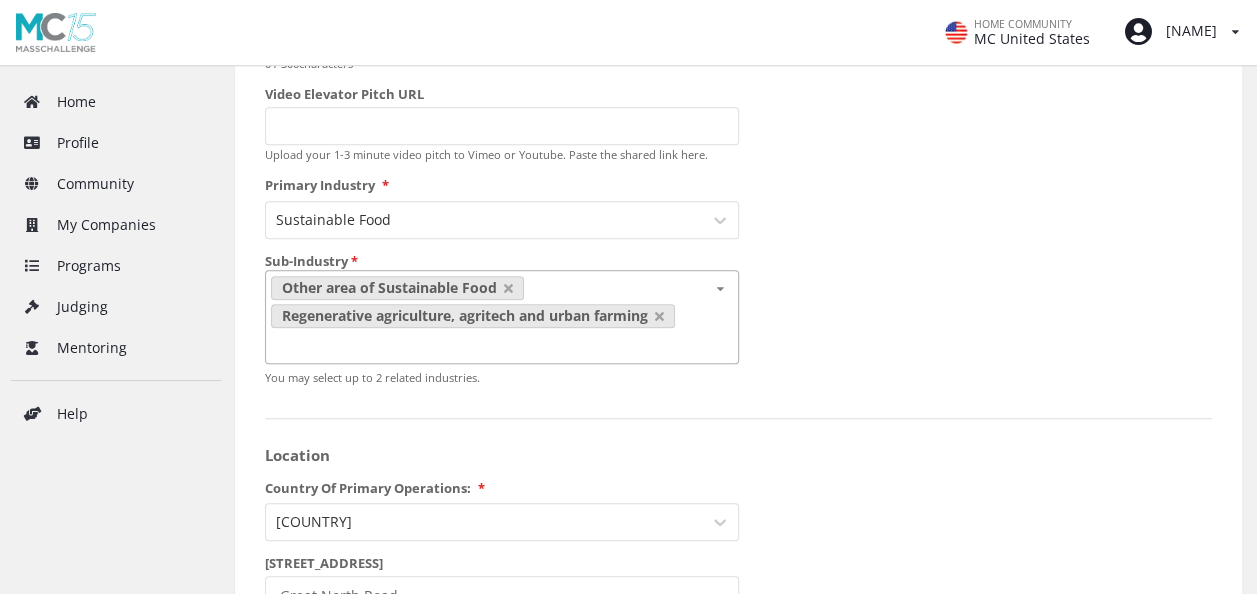 click on "Startup Name Ubuntu Seed Limited Year Founded 10/[YEAR] [MM]/[YYYY] Logo   Any png or jpg up to  2MB . Ideal dimensions: 600 × 400 pixels. Elevator Pitch 0   /   300  characters Video Elevator Pitch URL Upload your 1-3 minute video pitch to Vimeo or Youtube. Paste the shared link here. Primary Industry *   Sustainable Food Sub-Industry   * Other area of Sustainable Food Regenerative agriculture, agritech and urban farming Alternative Proteins and plant-based ingredients Feed and Pet solutions Food losses and waste reduction Food Packaging Food supply chain innovation You may select up to 2 related industries. Location Country Of Primary Operations:  *   Zambia Street Address Great North Road State/Region/Province   Central Province City   Chibombo Postal/Zip Code 10101 VISIBILITY Public Your startup profile will be published to the entire MassChallenge community and publicly at   masschallenge.org/startups Stealth   masschallenge.org/startups FOUNDERS   * This company has a BIPOC Founder I prefer not to say @" at bounding box center (738, 722) 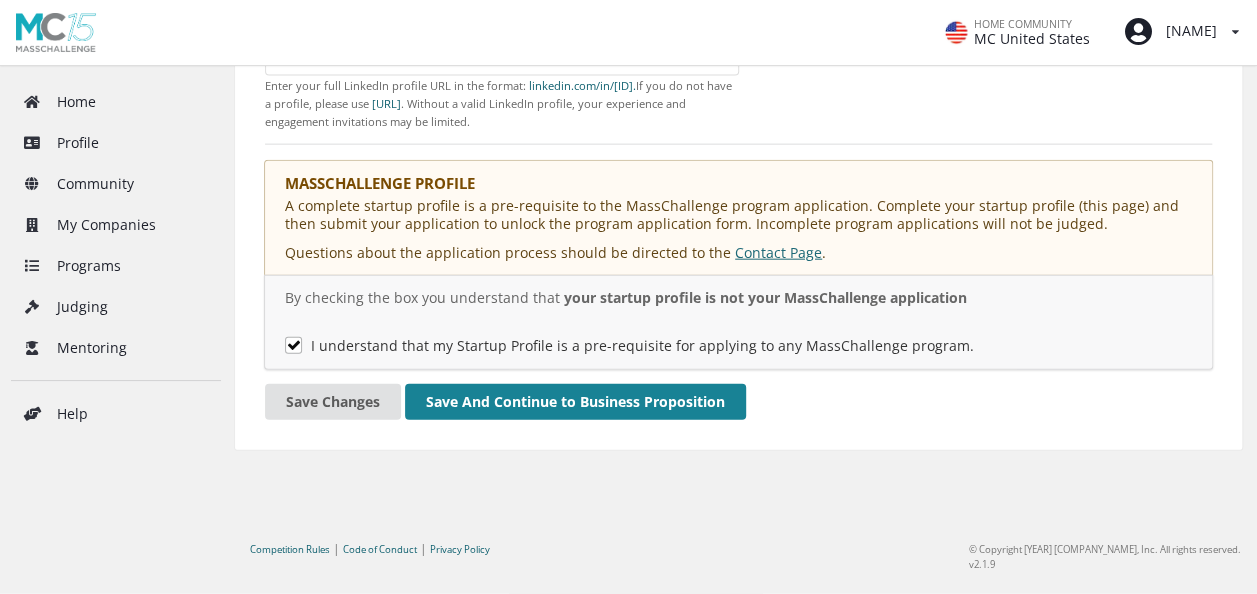 scroll, scrollTop: 2292, scrollLeft: 0, axis: vertical 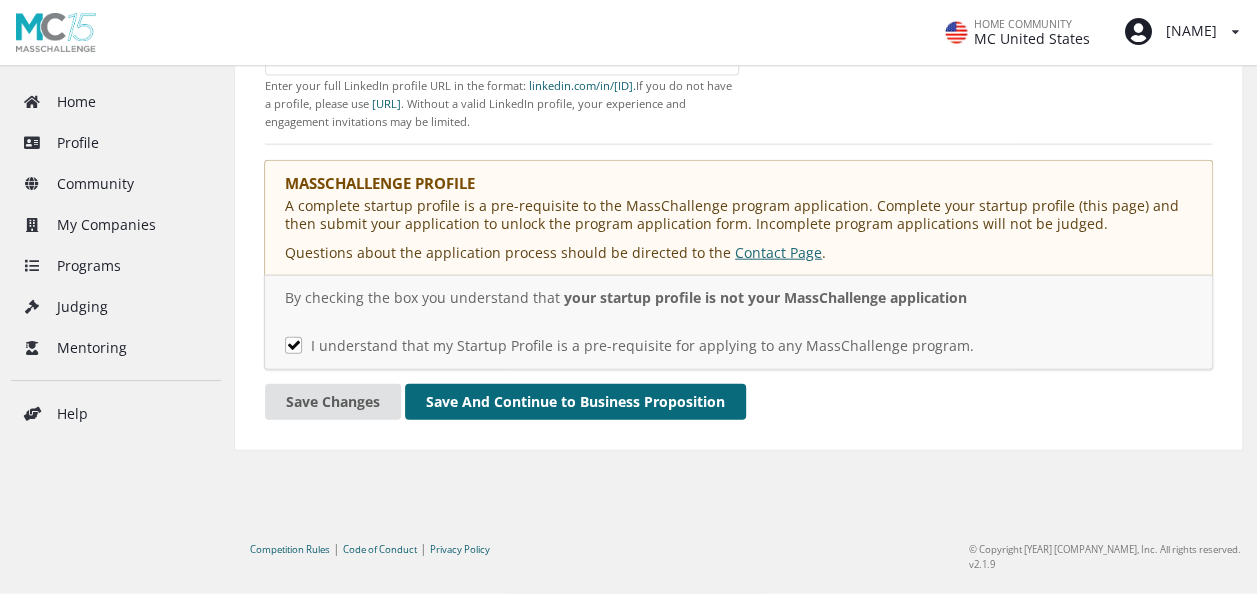 click on "Save And Continue to Business Proposition" at bounding box center (575, 402) 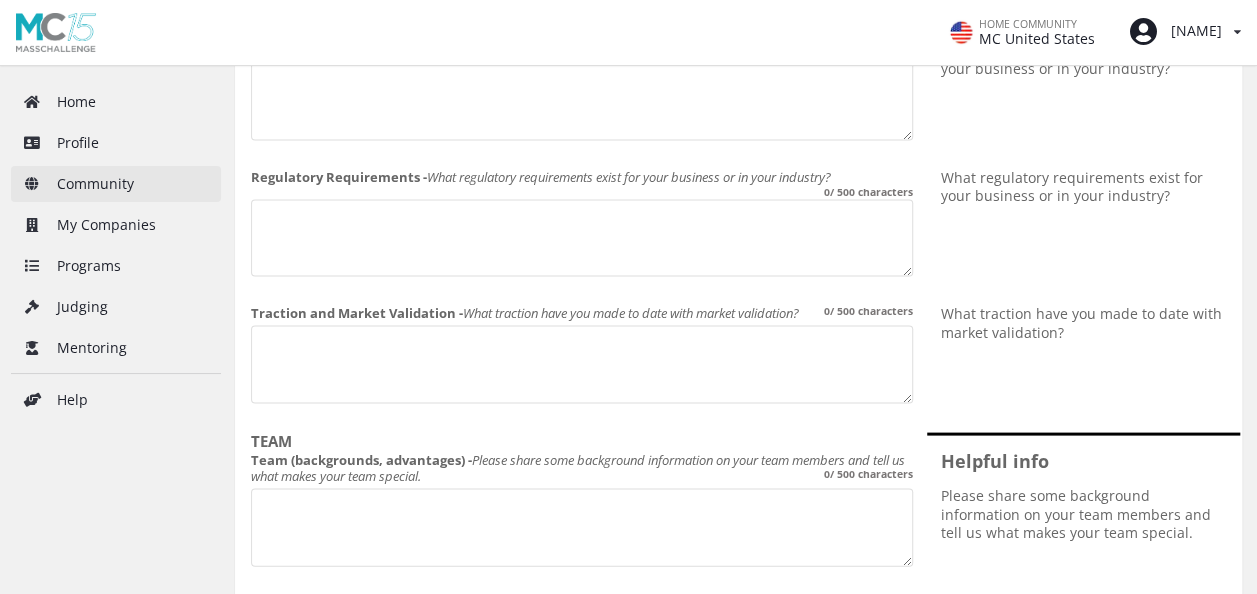 scroll, scrollTop: 1836, scrollLeft: 0, axis: vertical 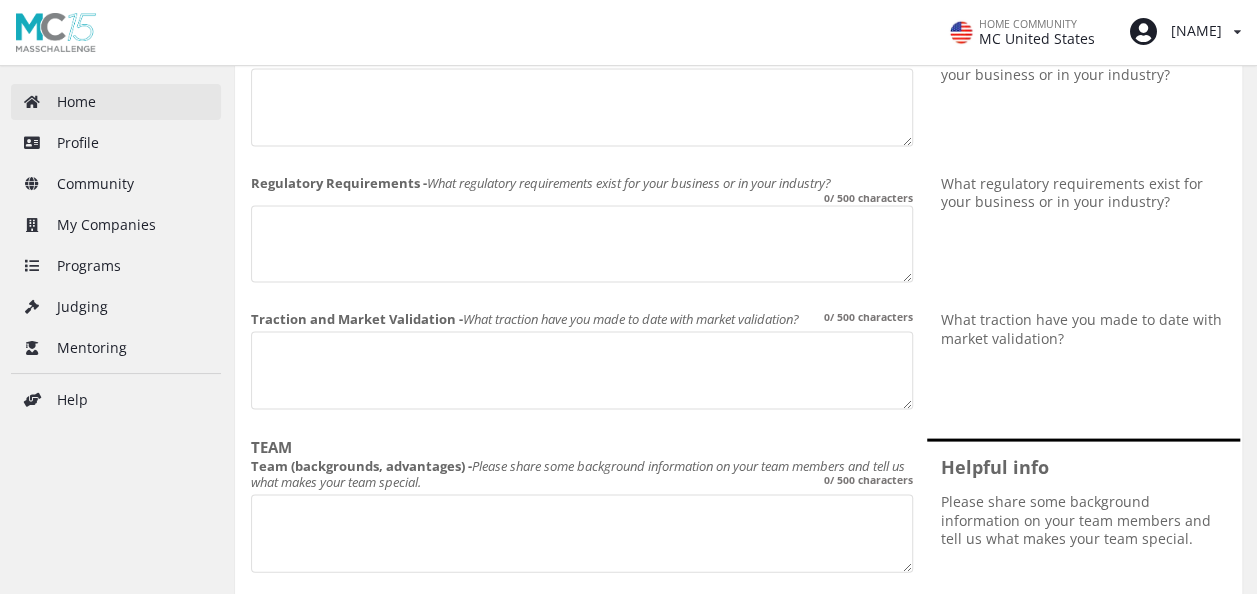 click on "Home" at bounding box center [116, 102] 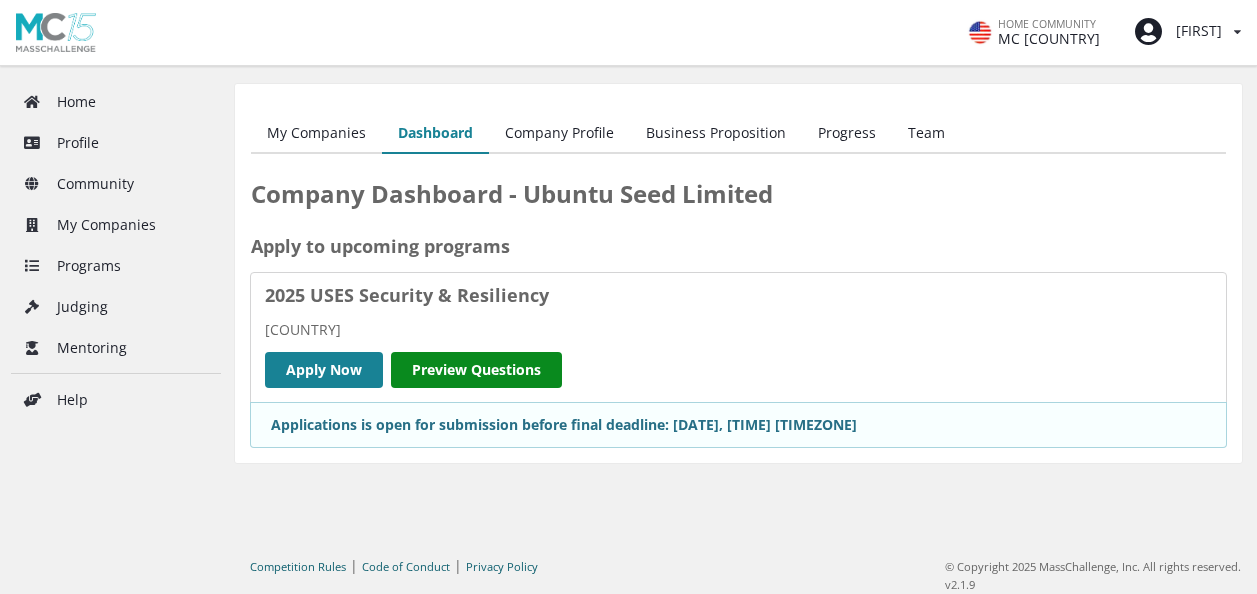 scroll, scrollTop: 0, scrollLeft: 0, axis: both 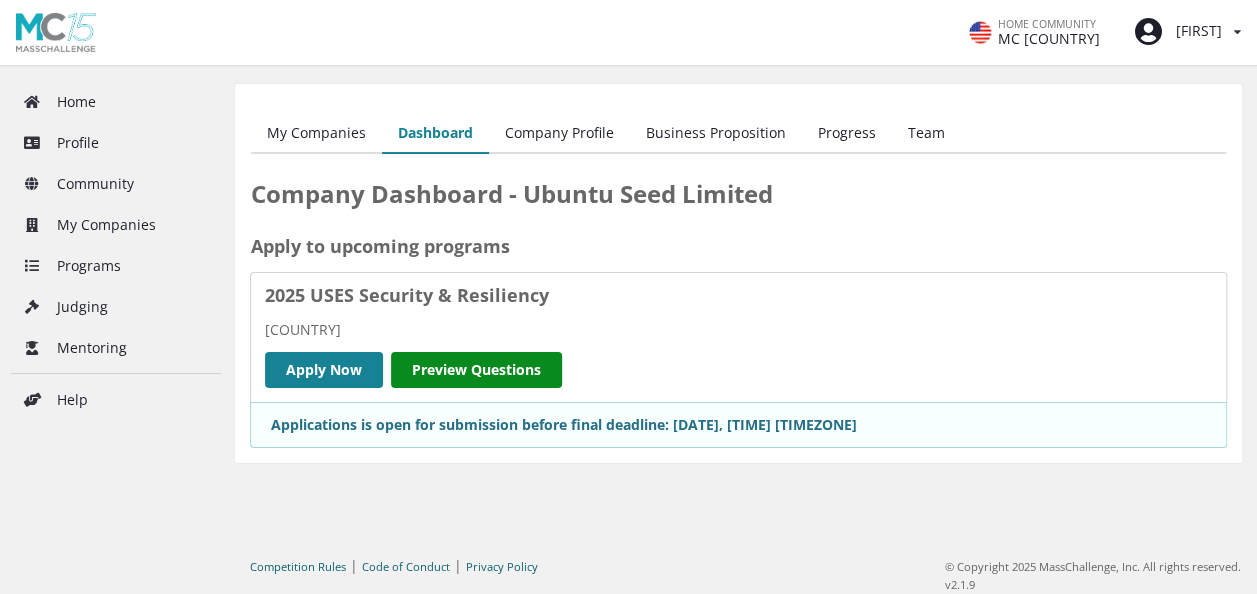 click on "My Companies" at bounding box center (316, 134) 